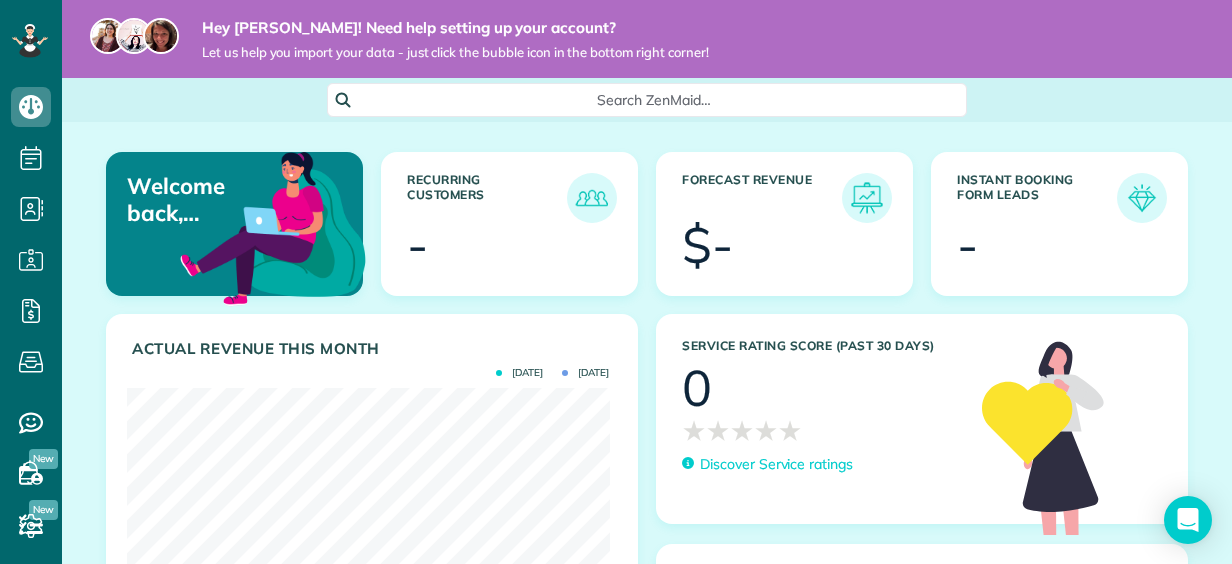 scroll, scrollTop: 0, scrollLeft: 0, axis: both 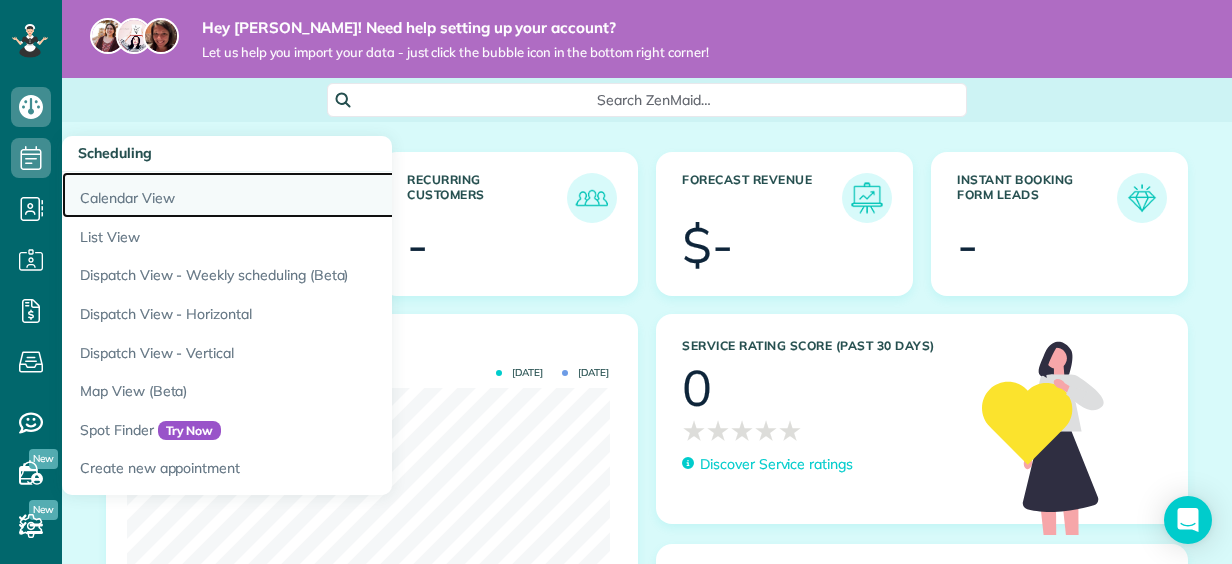 click on "Calendar View" at bounding box center (312, 195) 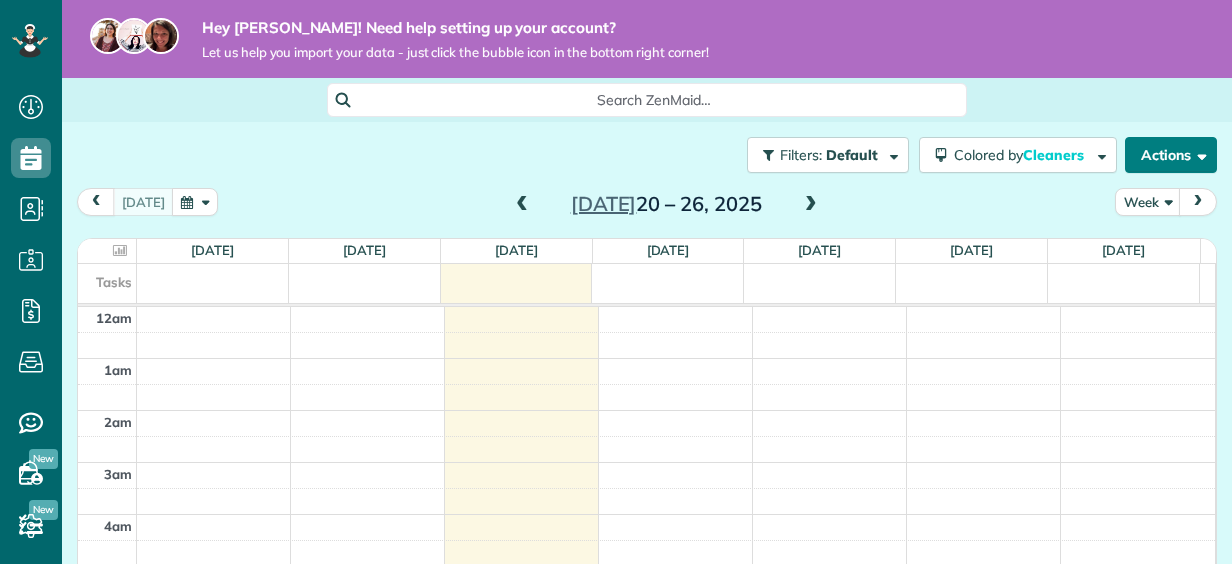 scroll, scrollTop: 0, scrollLeft: 0, axis: both 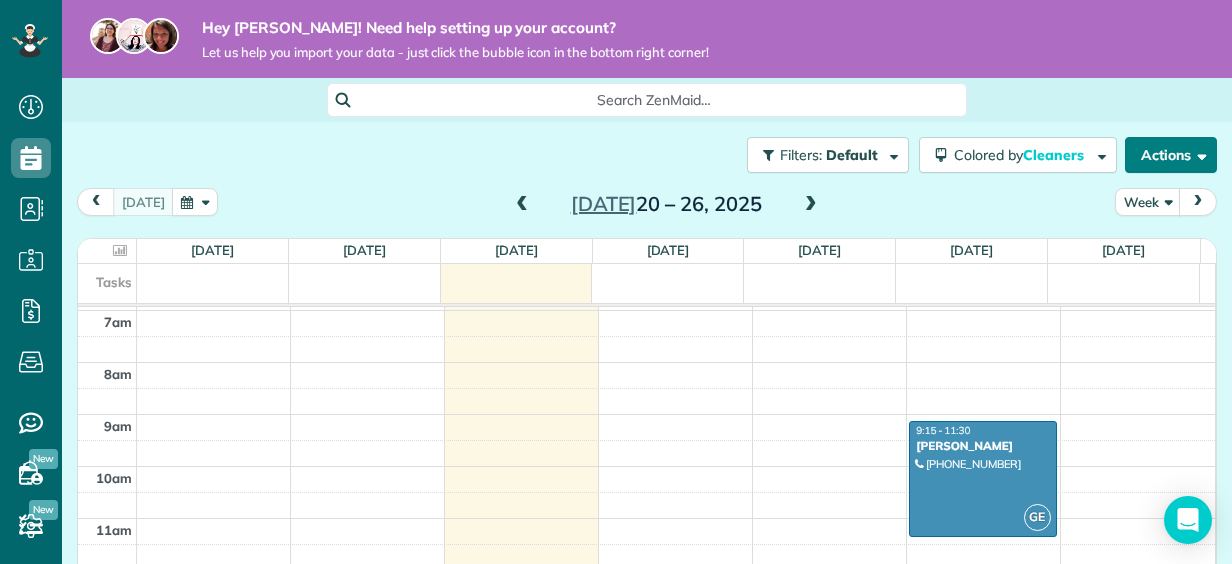 click on "Actions" at bounding box center (1171, 155) 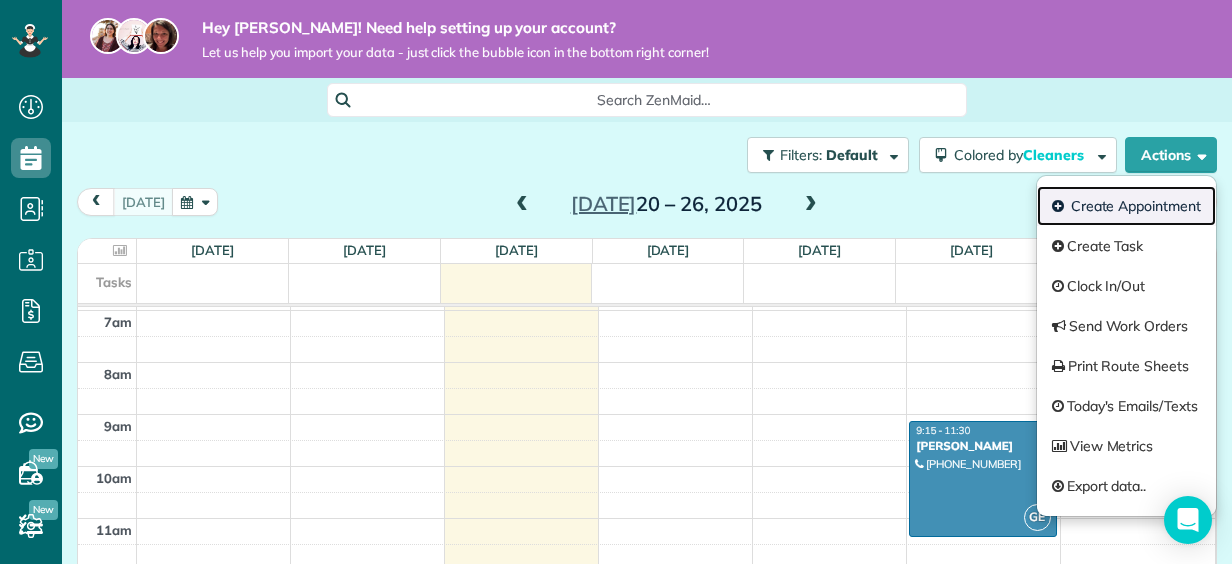 click on "Create Appointment" at bounding box center (1126, 206) 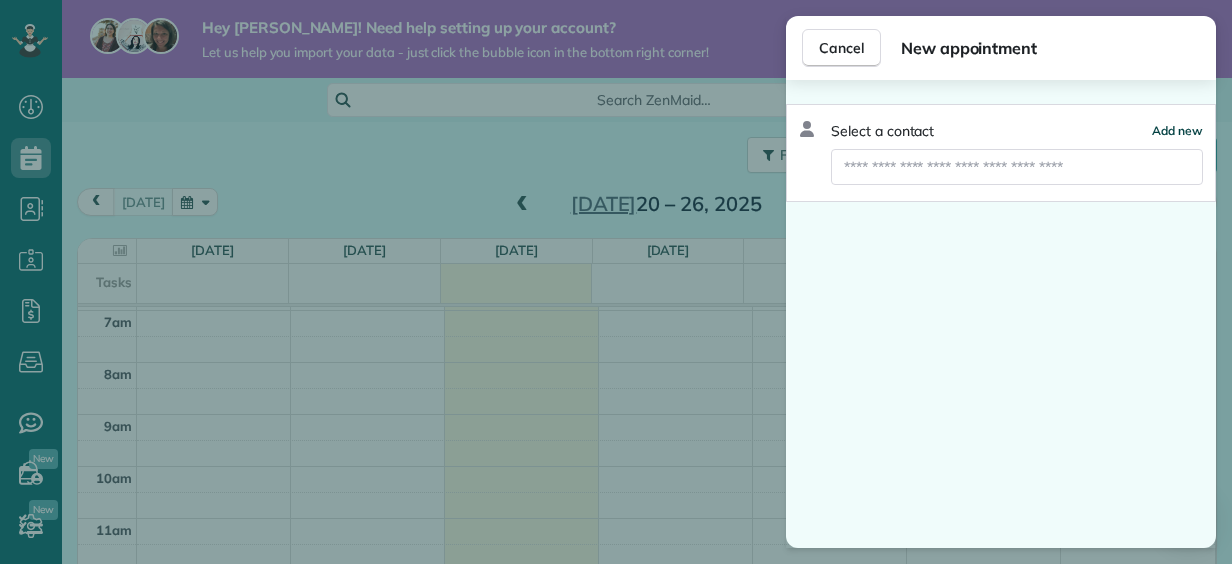 click on "Add new" at bounding box center (1177, 130) 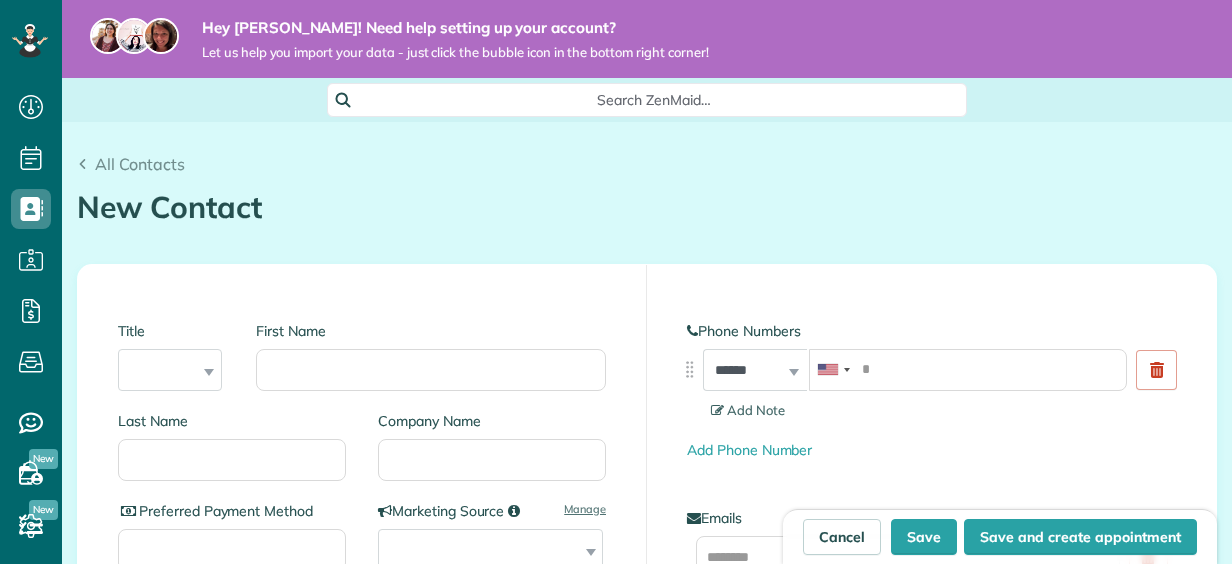 scroll, scrollTop: 0, scrollLeft: 0, axis: both 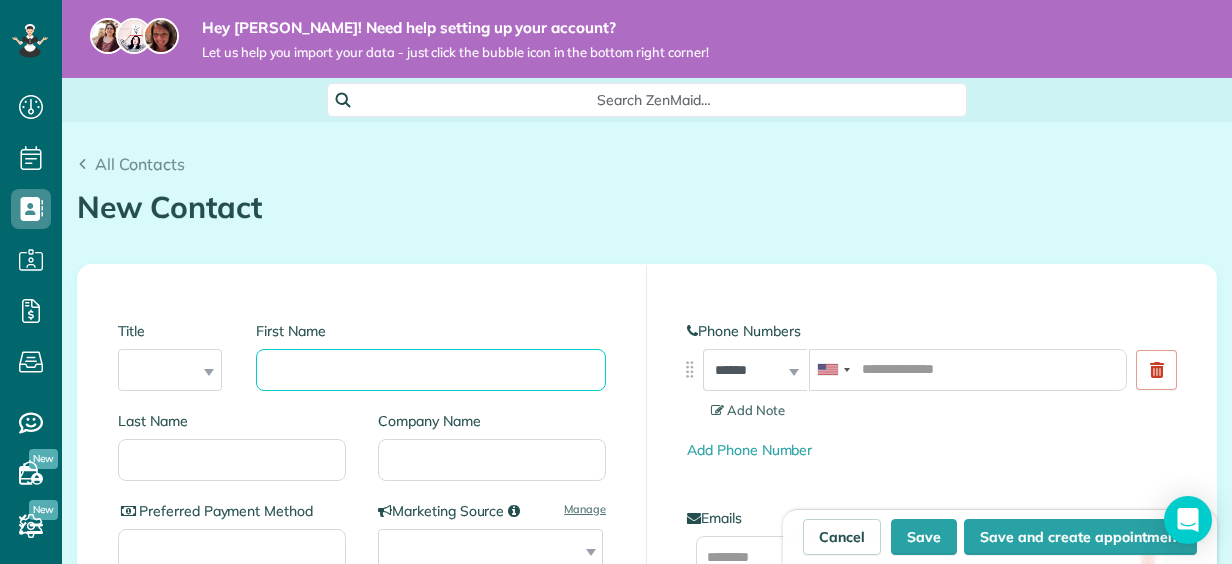 click on "First Name" at bounding box center (431, 370) 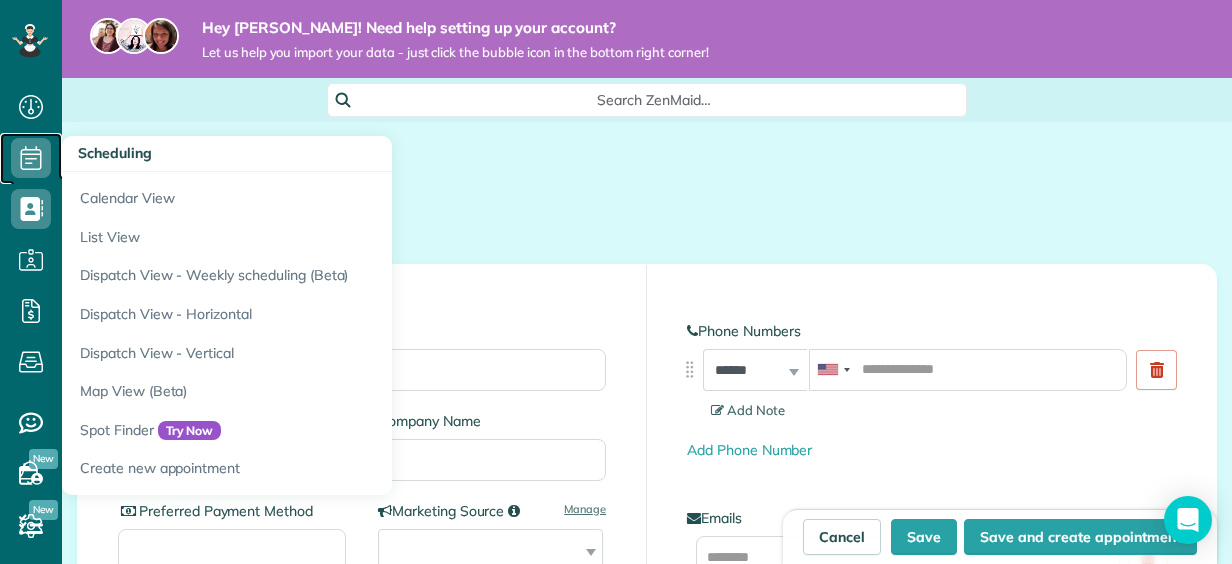 click 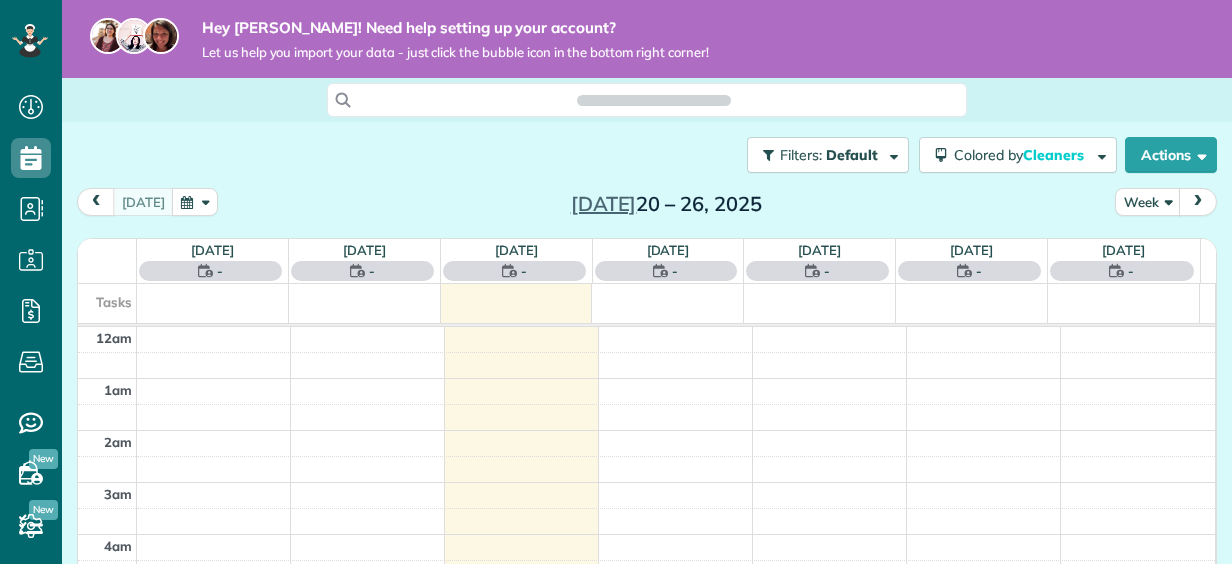 scroll, scrollTop: 0, scrollLeft: 0, axis: both 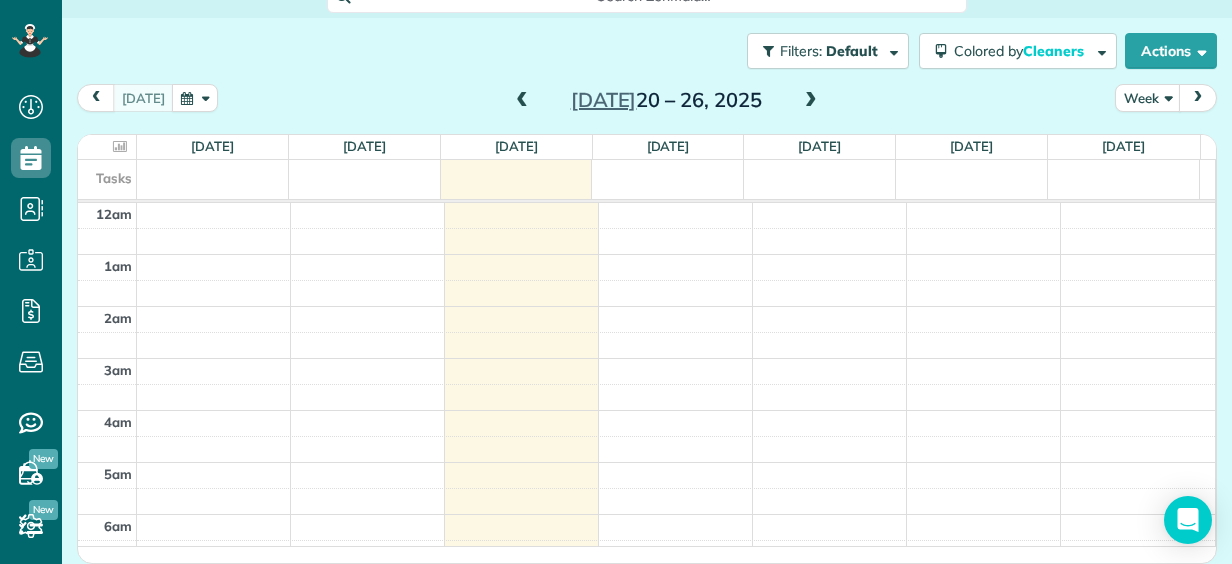 click at bounding box center [811, 101] 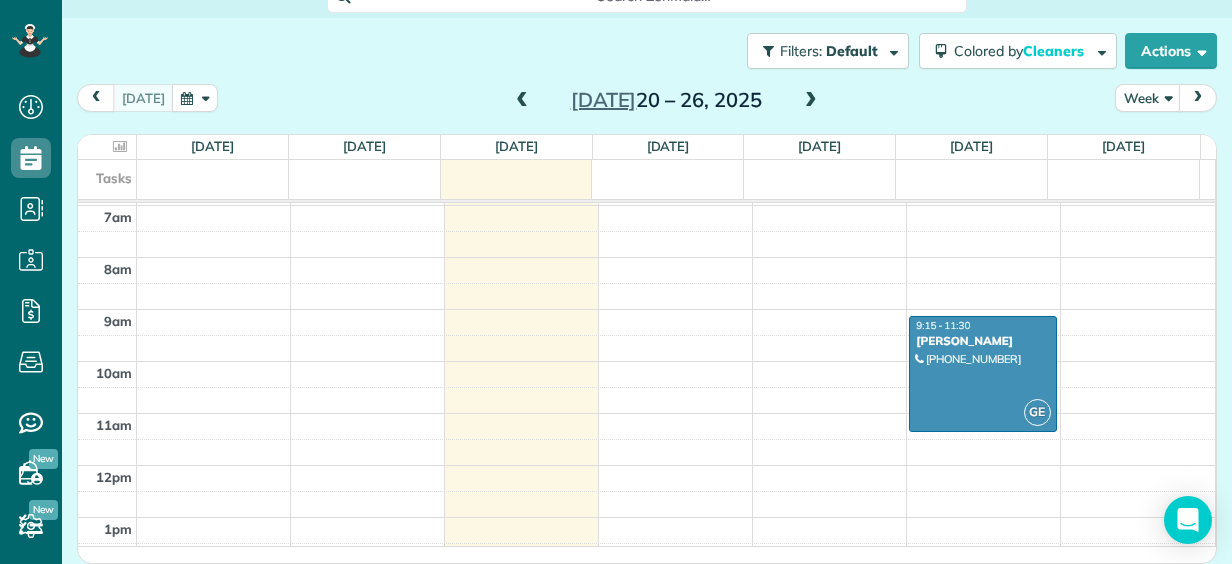 scroll, scrollTop: 103, scrollLeft: 0, axis: vertical 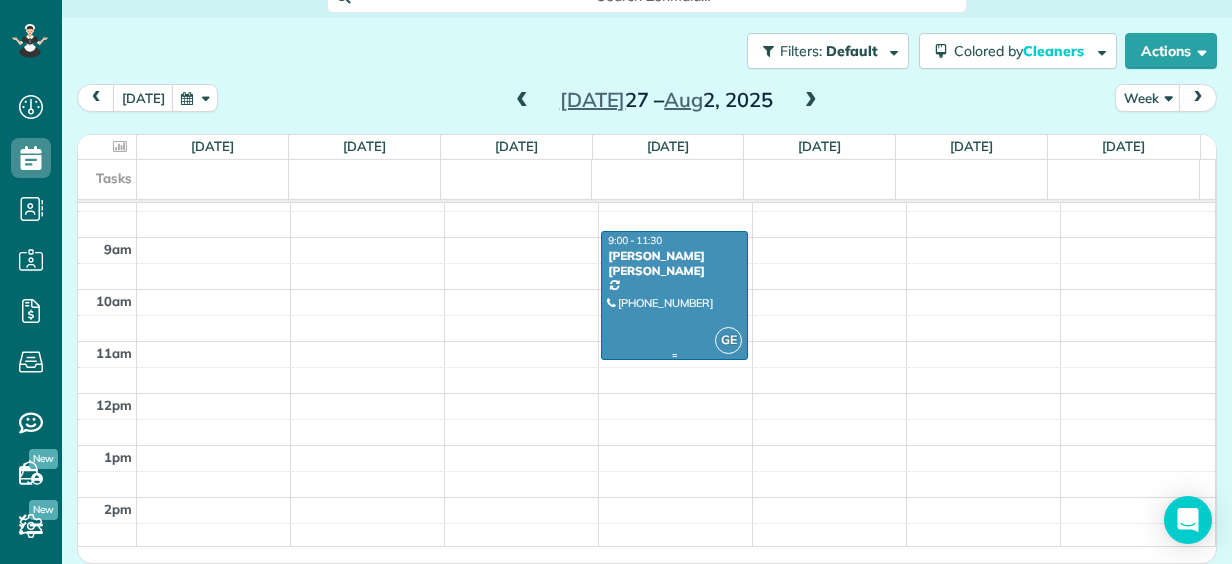click at bounding box center (674, 295) 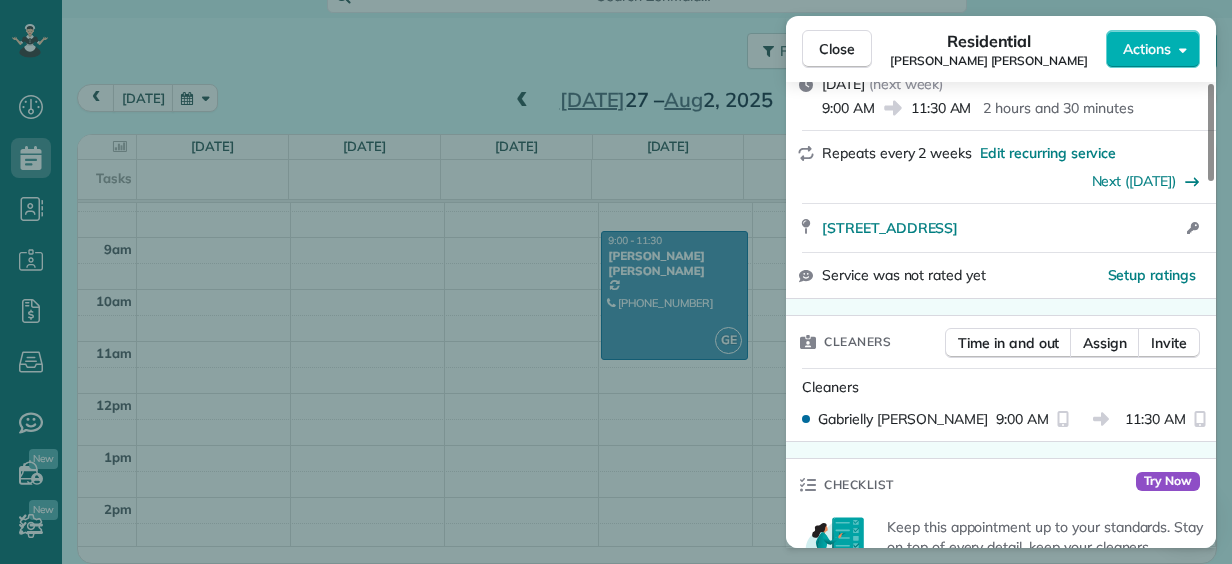 scroll, scrollTop: 300, scrollLeft: 0, axis: vertical 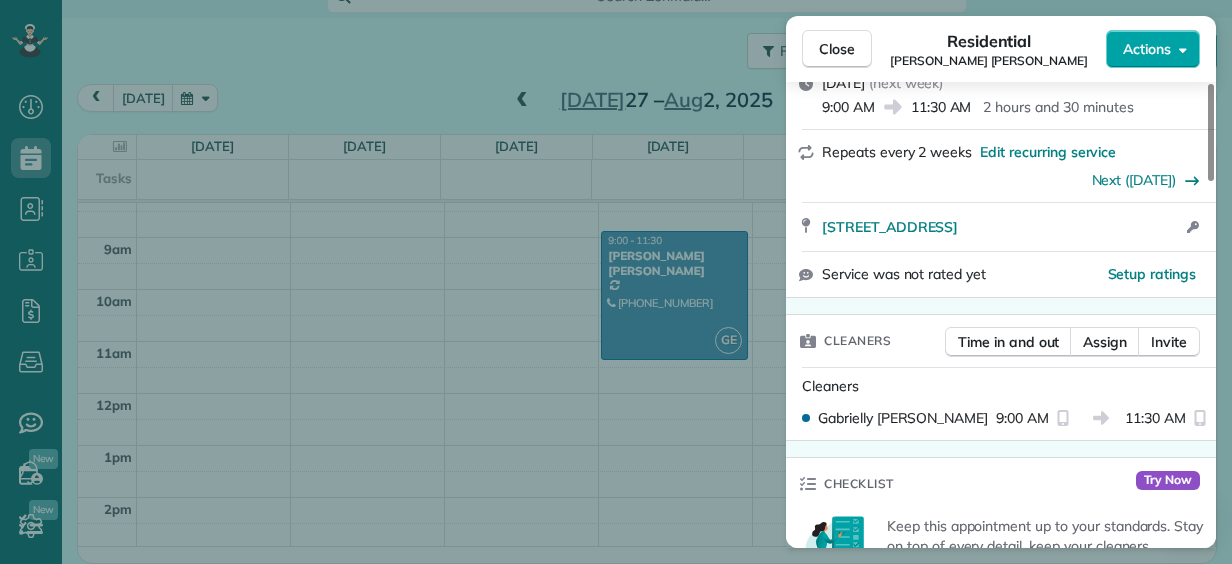click on "Actions" at bounding box center [1153, 49] 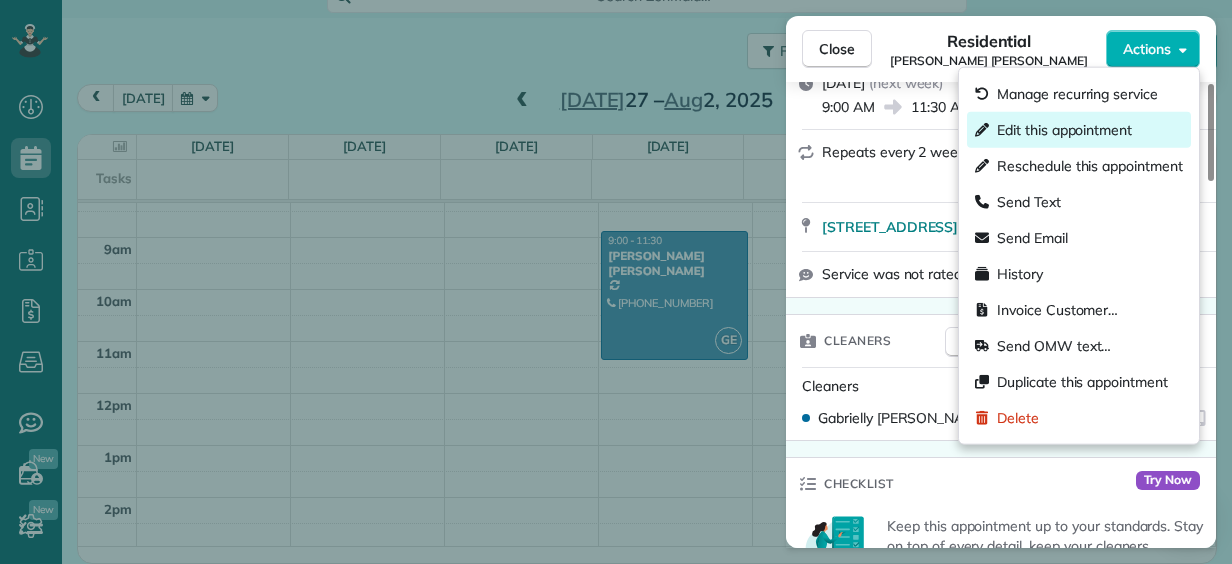 click on "Edit this appointment" at bounding box center (1064, 130) 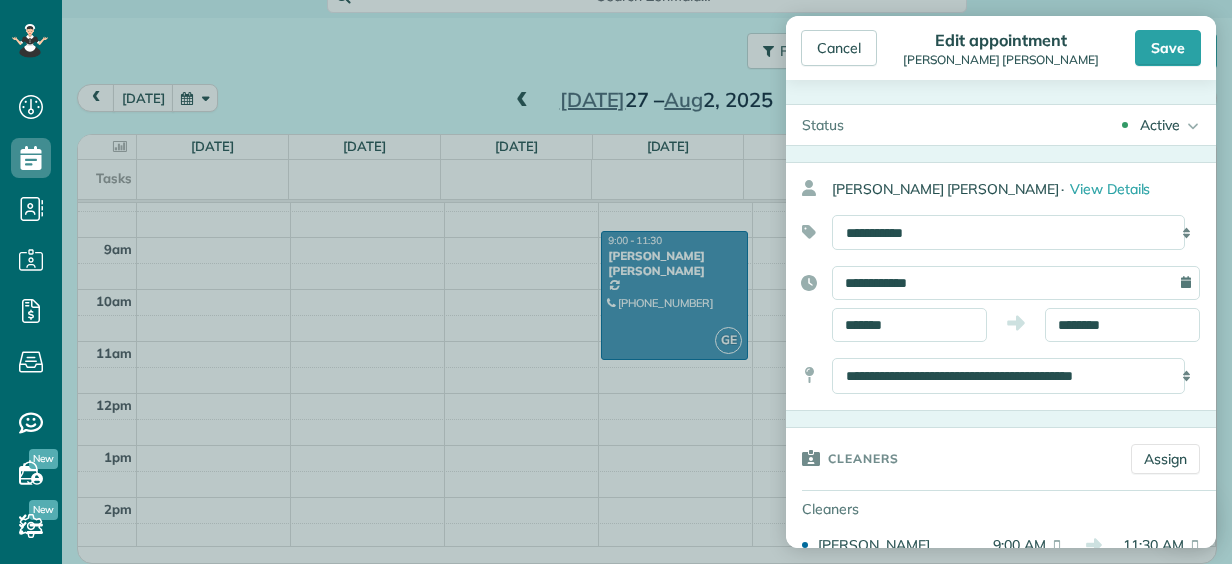 click on "**********" at bounding box center (1016, 283) 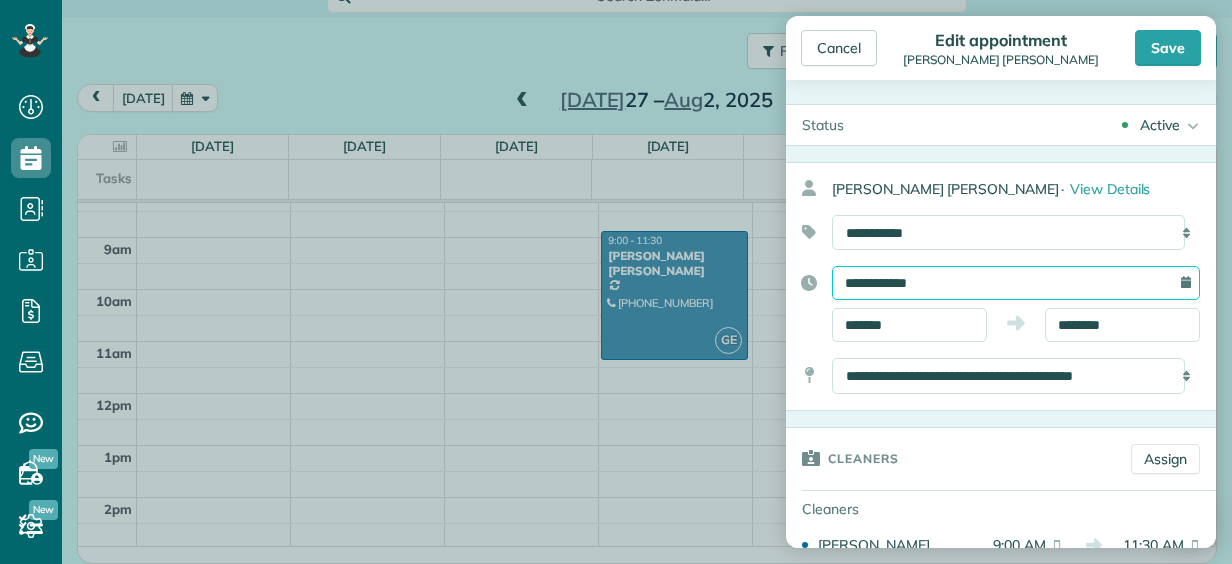 click on "**********" at bounding box center (1016, 283) 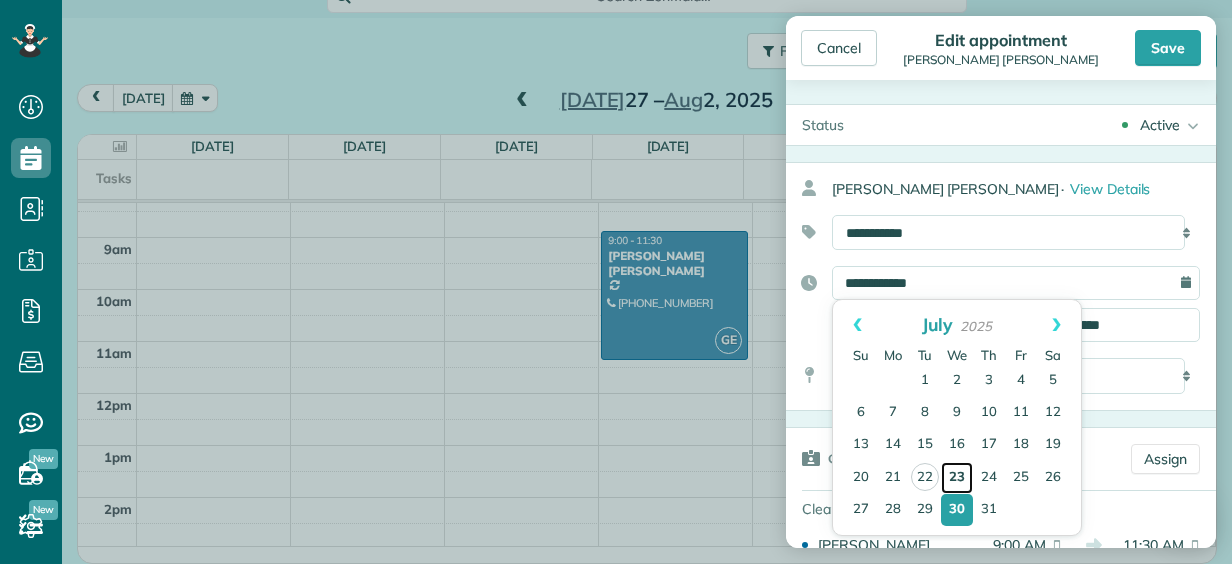 click on "23" at bounding box center (957, 478) 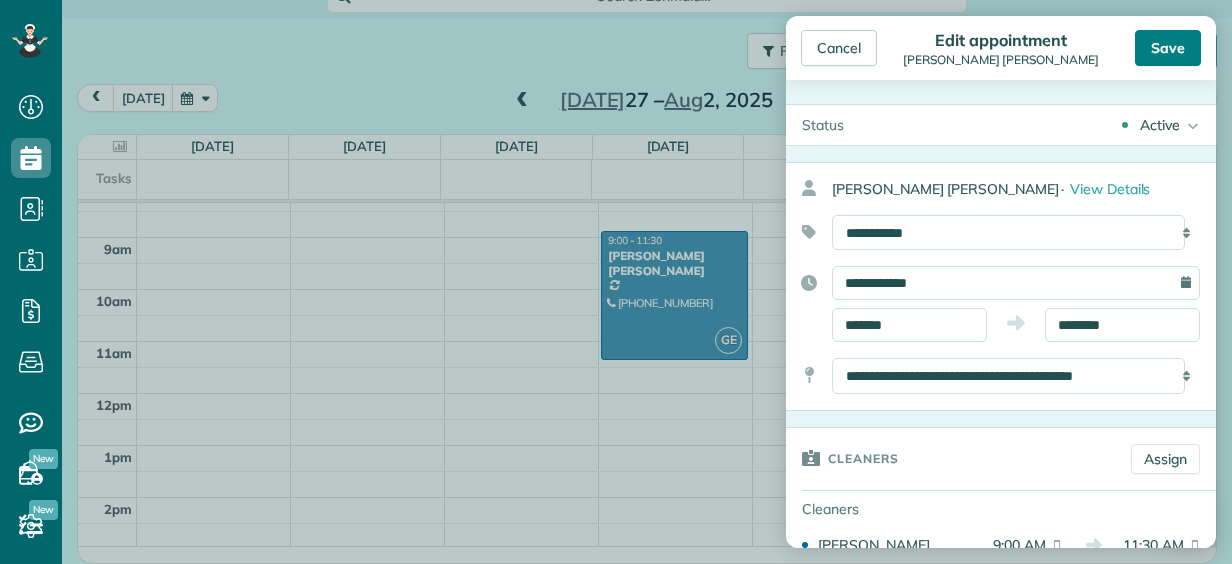 click on "Save" at bounding box center [1168, 48] 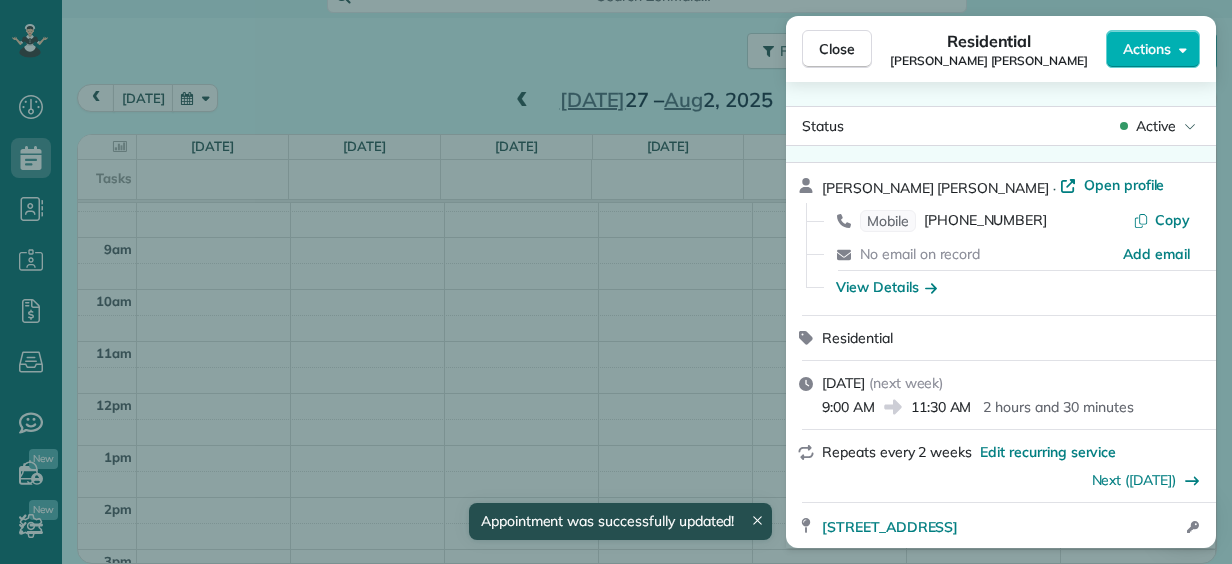 scroll, scrollTop: 103, scrollLeft: 0, axis: vertical 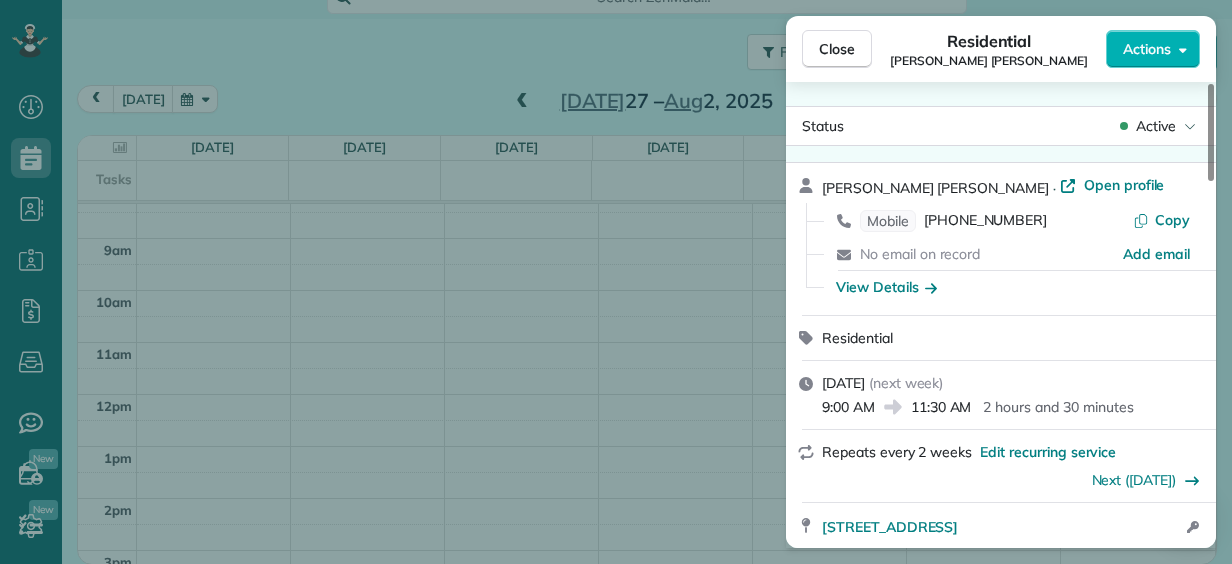 click on "Close Residential Adrienne Amore Russo Actions Status Active Adrienne Amore Russo · Open profile Mobile (401) 743-2121 Copy No email on record Add email View Details Residential Wednesday, July 30, 2025 ( next week ) 9:00 AM 11:30 AM 2 hours and 30 minutes Repeats every 2 weeks Edit recurring service Next (Aug 13) 35 Woonasquatucket Avenue Providence RI 02911 Open access information Service was not rated yet Setup ratings Cleaners Time in and out Assign Invite Cleaners Gabrielly   Earls 9:00 AM 11:30 AM Checklist Try Now Keep this appointment up to your standards. Stay on top of every detail, keep your cleaners organised, and your client happy. Assign a checklist Watch a 5 min demo Billing Billing actions Price $70.00 Overcharge $0.00 Discount $0.00 Coupon discount - Primary tax - Secondary tax - Total appointment price $70.00 Tips collected New feature! $0.00 Unpaid Mark as paid Total including tip $70.00 Get paid online in no-time! Send an invoice and reward your cleaners with tips Reason for Skip - Venmo" at bounding box center [616, 282] 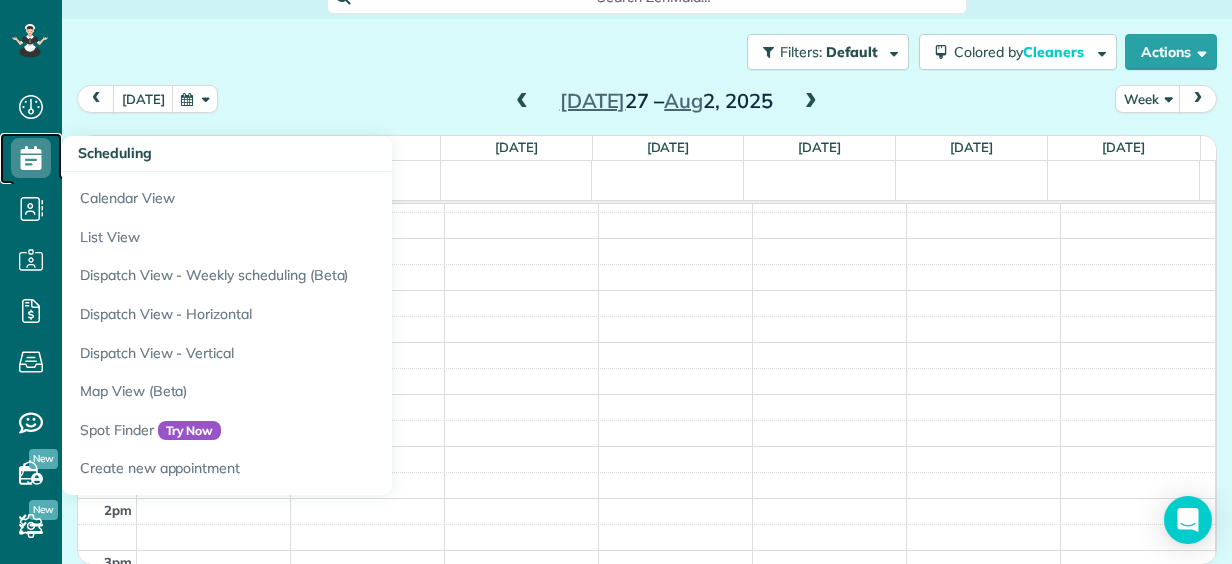 click 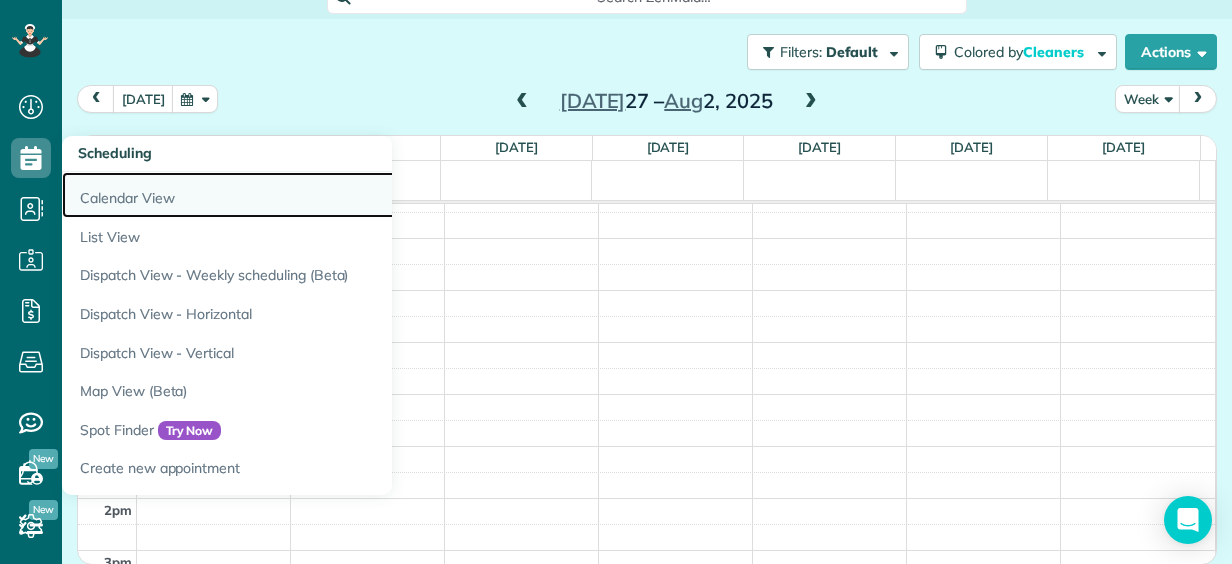click on "Calendar View" at bounding box center (312, 195) 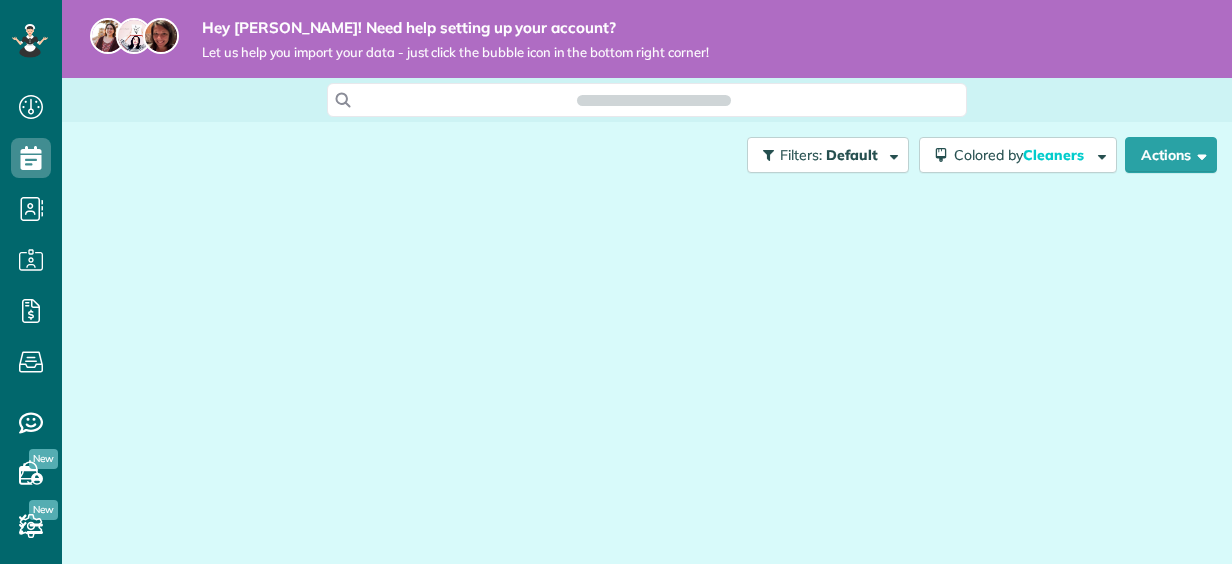 scroll, scrollTop: 0, scrollLeft: 0, axis: both 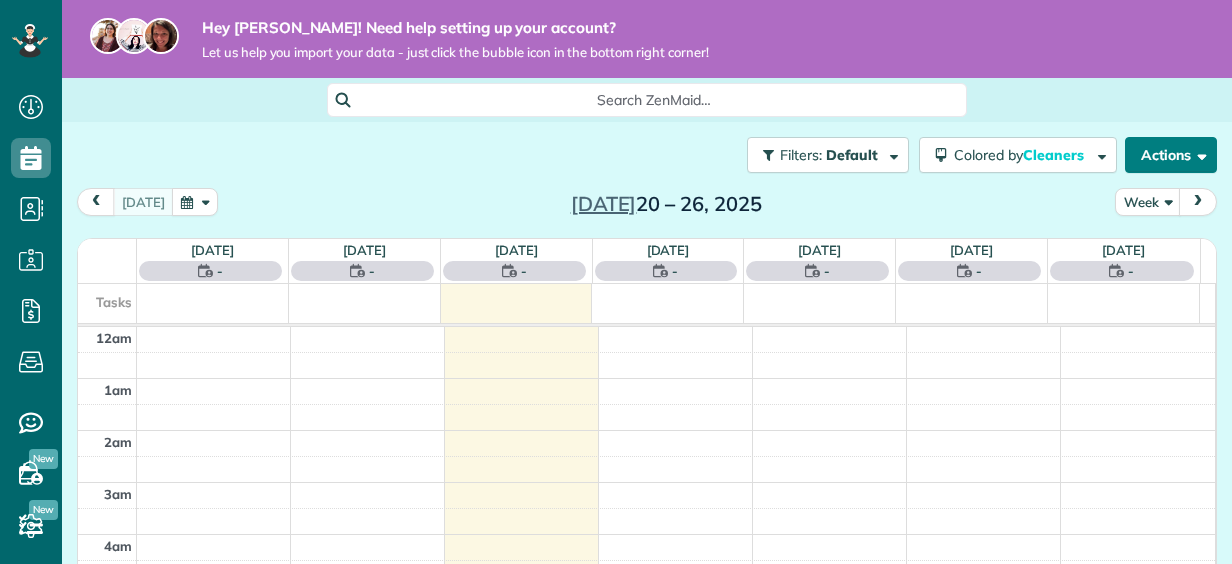 click on "Actions" at bounding box center [1171, 155] 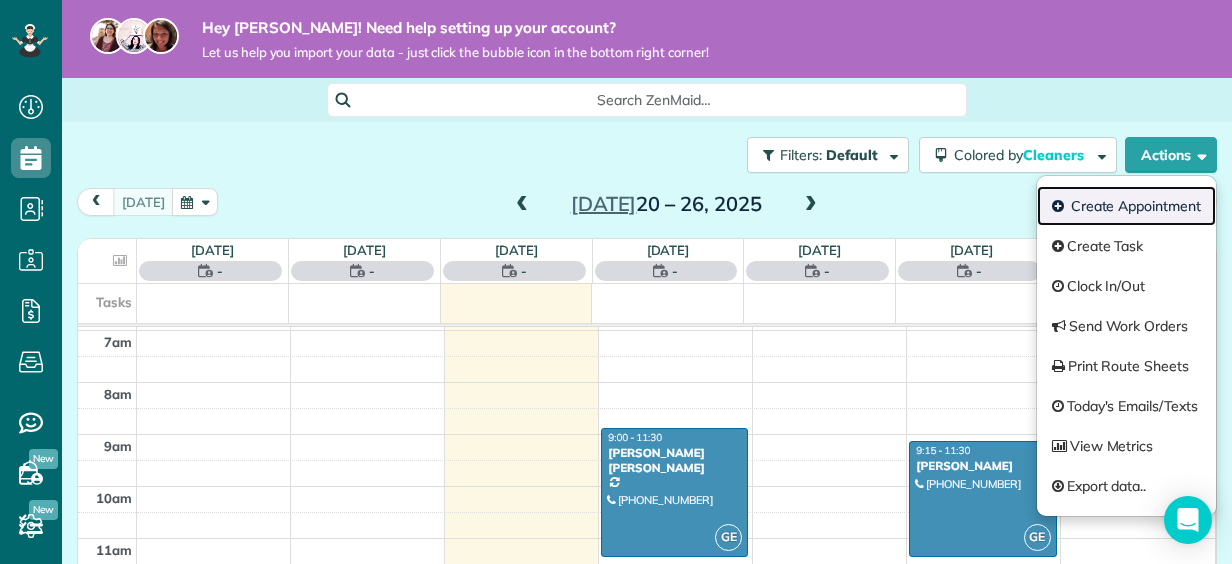 click on "Create Appointment" at bounding box center (1126, 206) 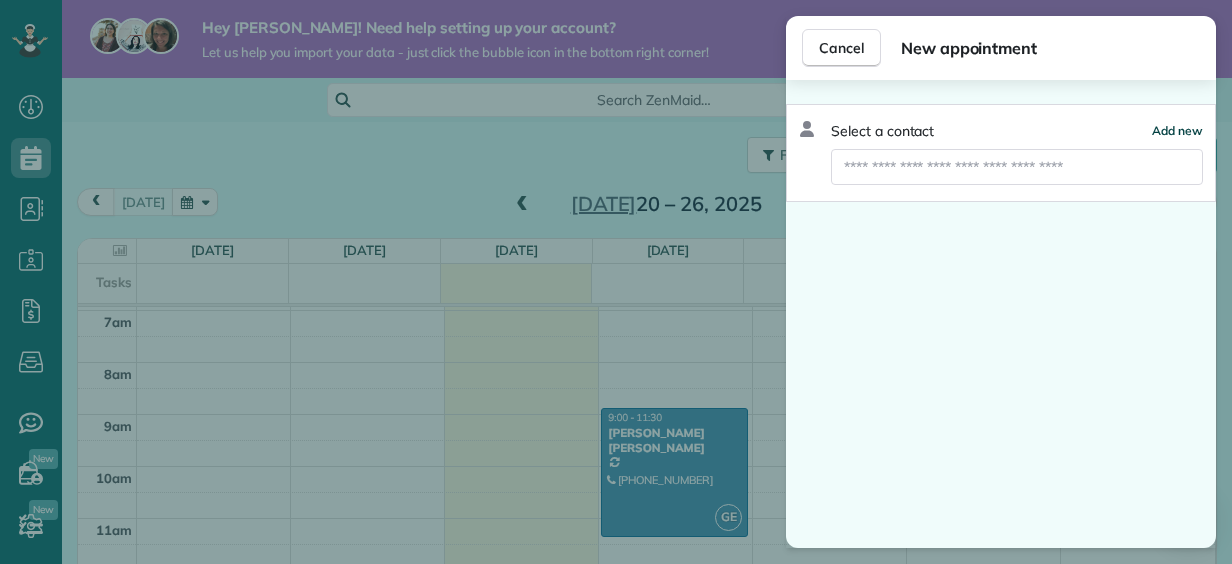 click on "Add new" at bounding box center (1177, 130) 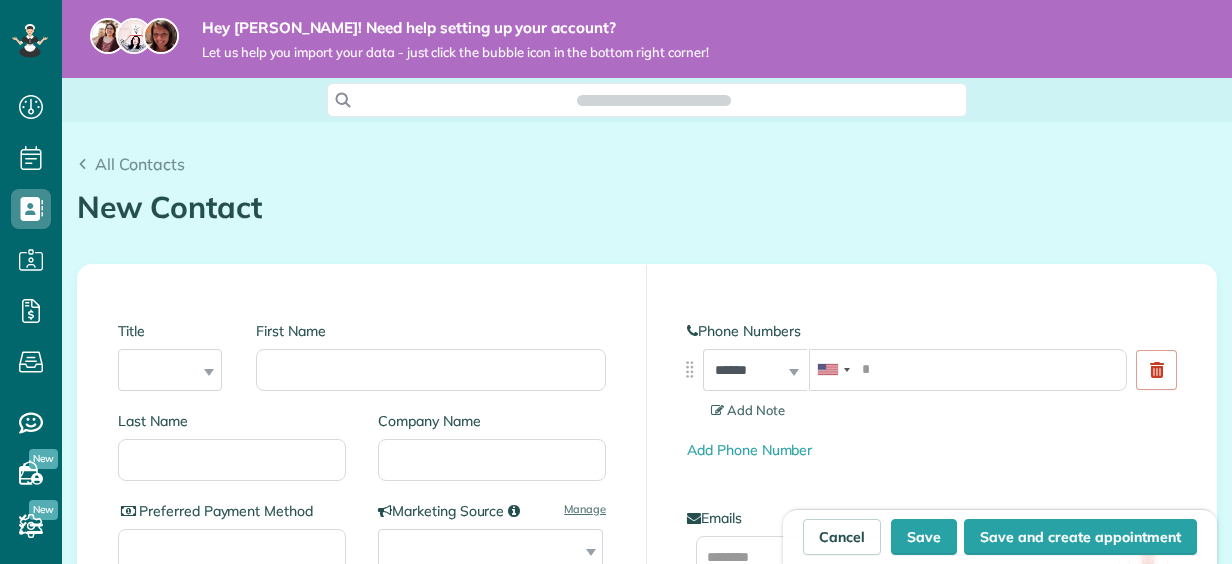 scroll, scrollTop: 0, scrollLeft: 0, axis: both 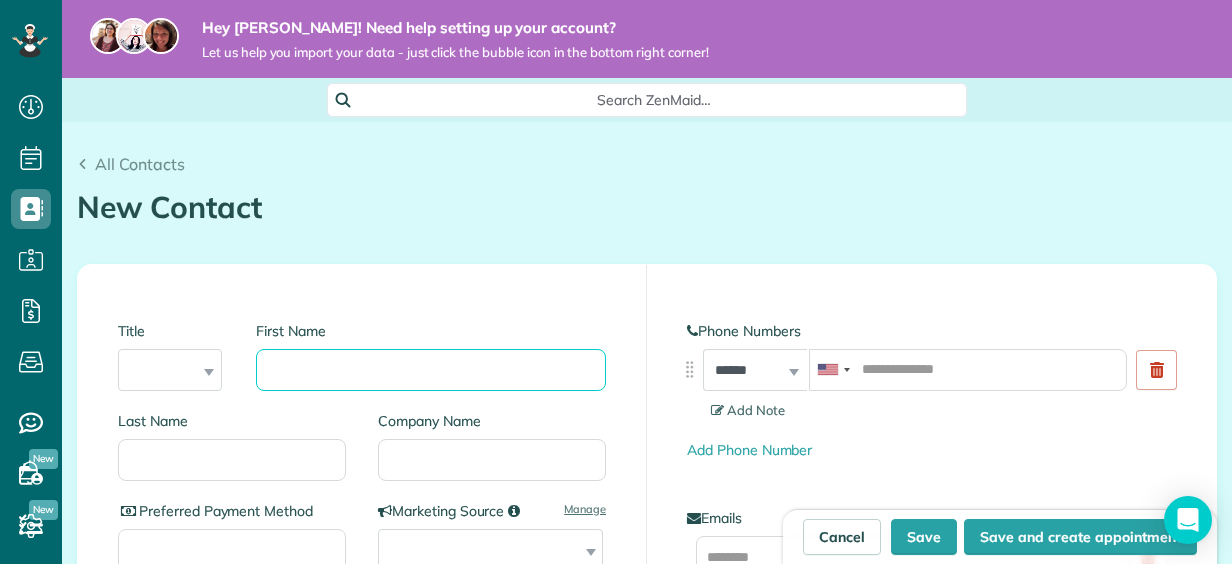 click on "First Name" at bounding box center (431, 370) 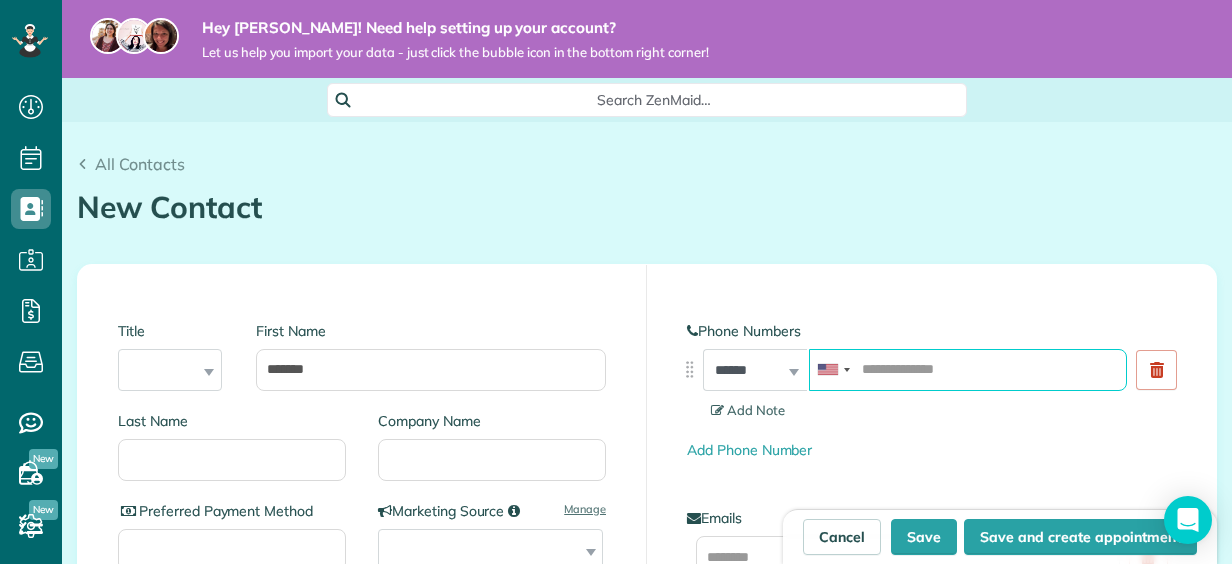 click at bounding box center (968, 370) 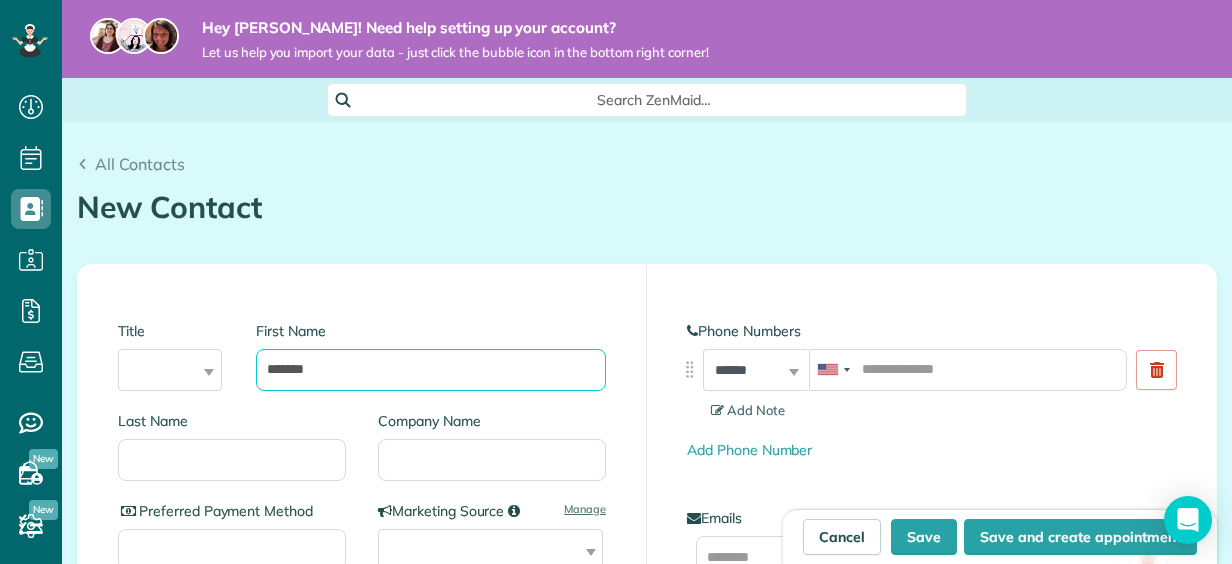 click on "******" at bounding box center (431, 370) 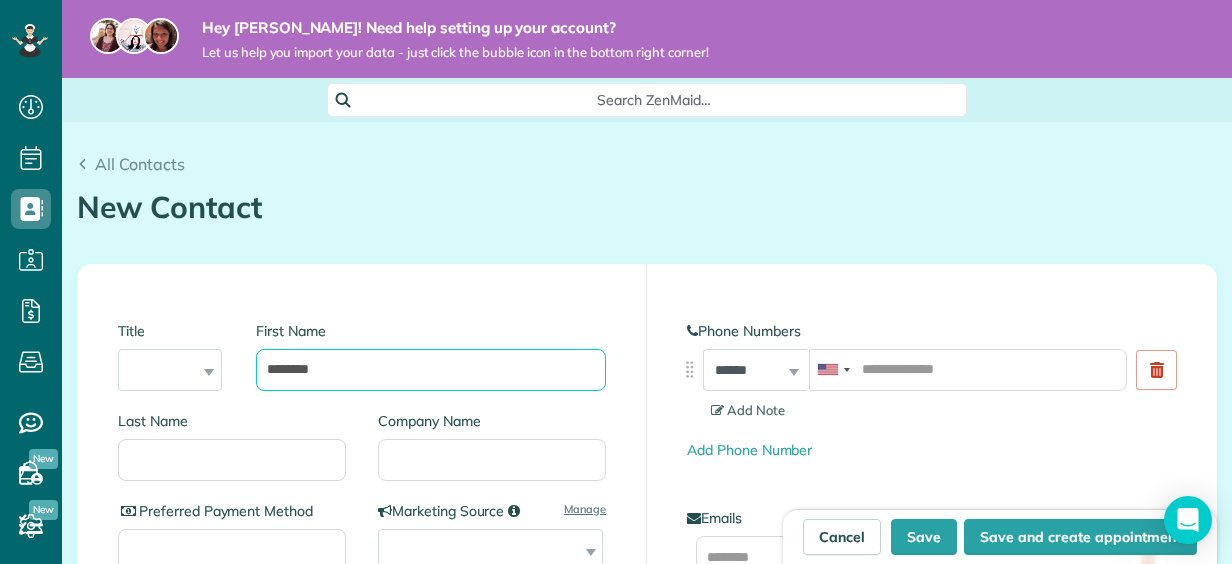 type on "********" 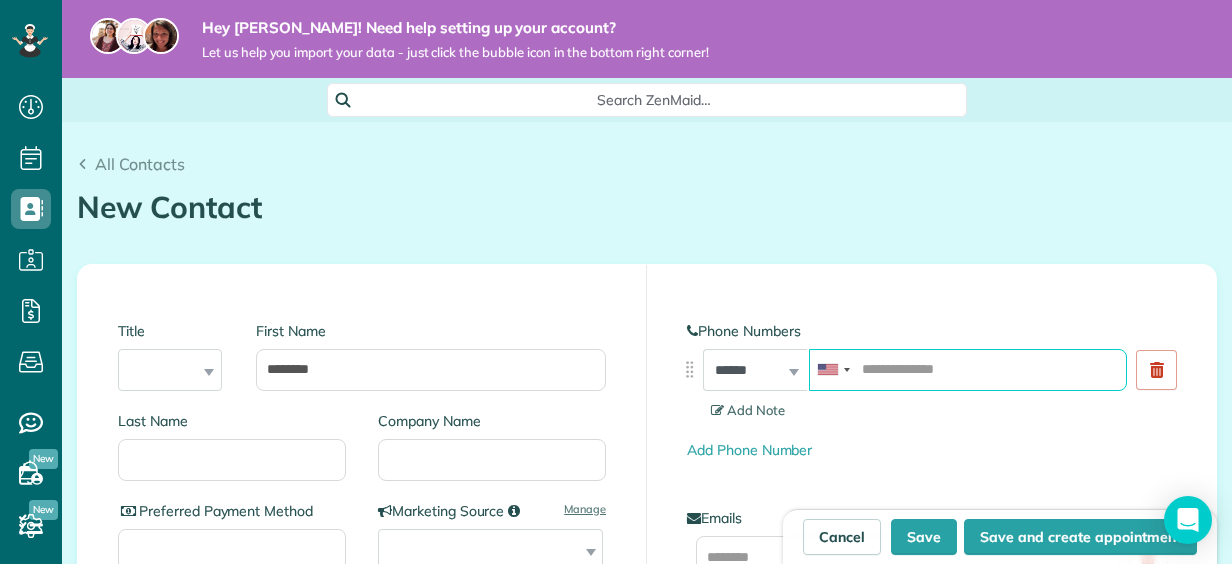 click at bounding box center (968, 370) 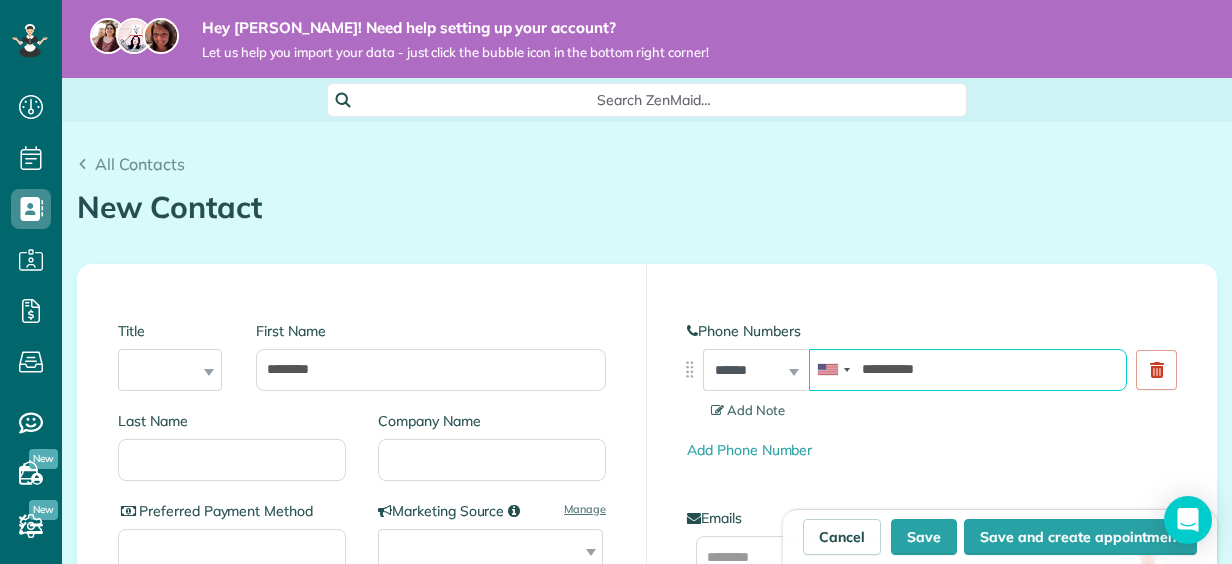 scroll, scrollTop: 235, scrollLeft: 0, axis: vertical 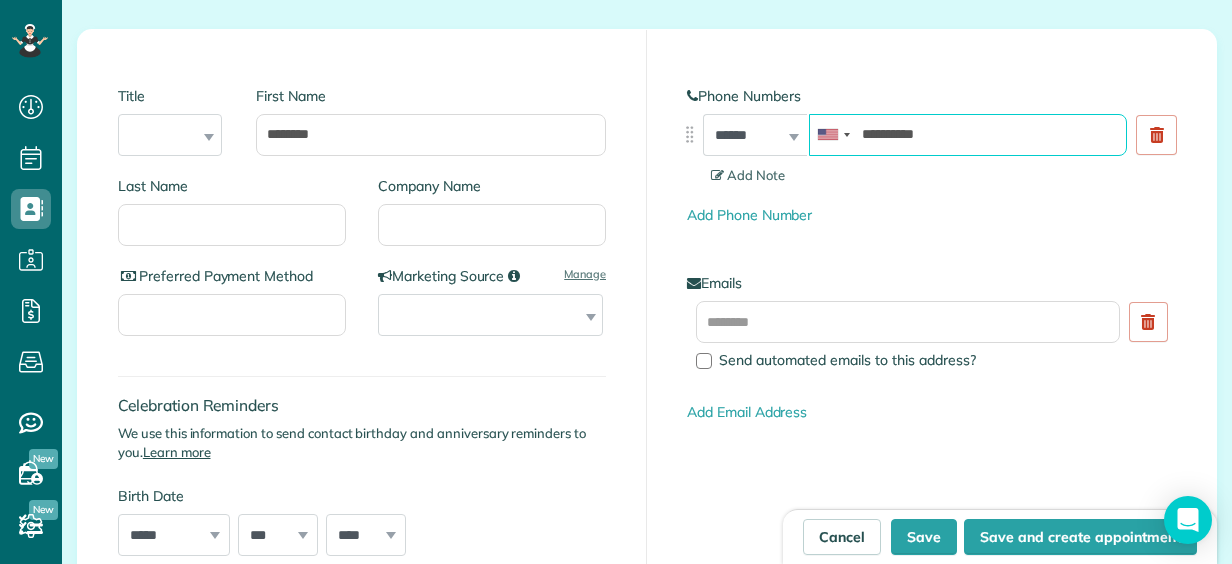 type on "**********" 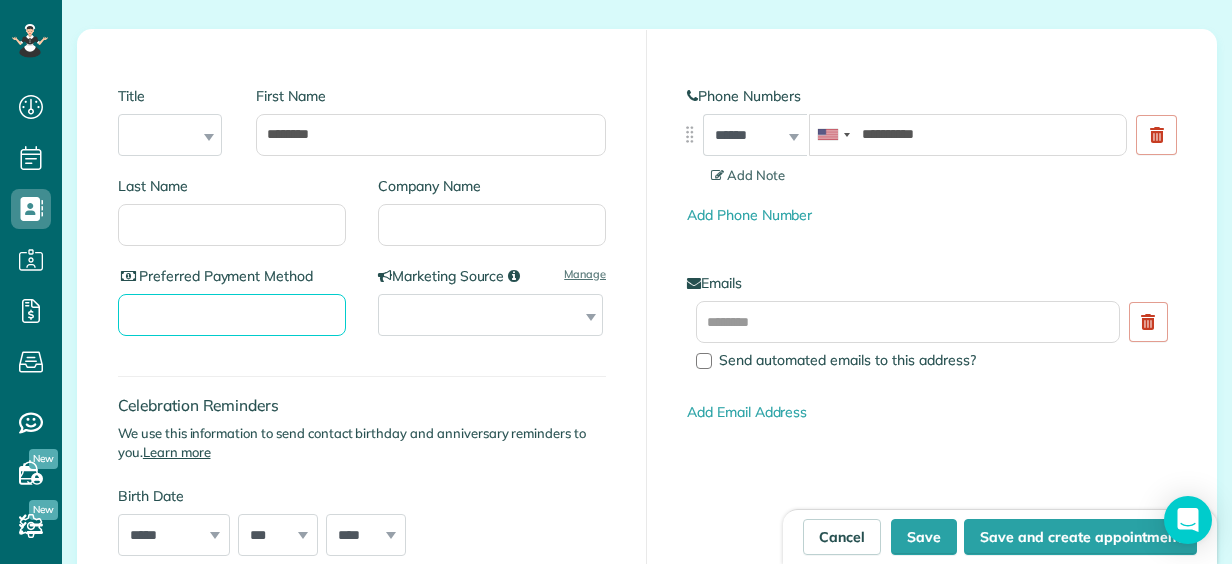 click on "Preferred Payment Method" at bounding box center (232, 315) 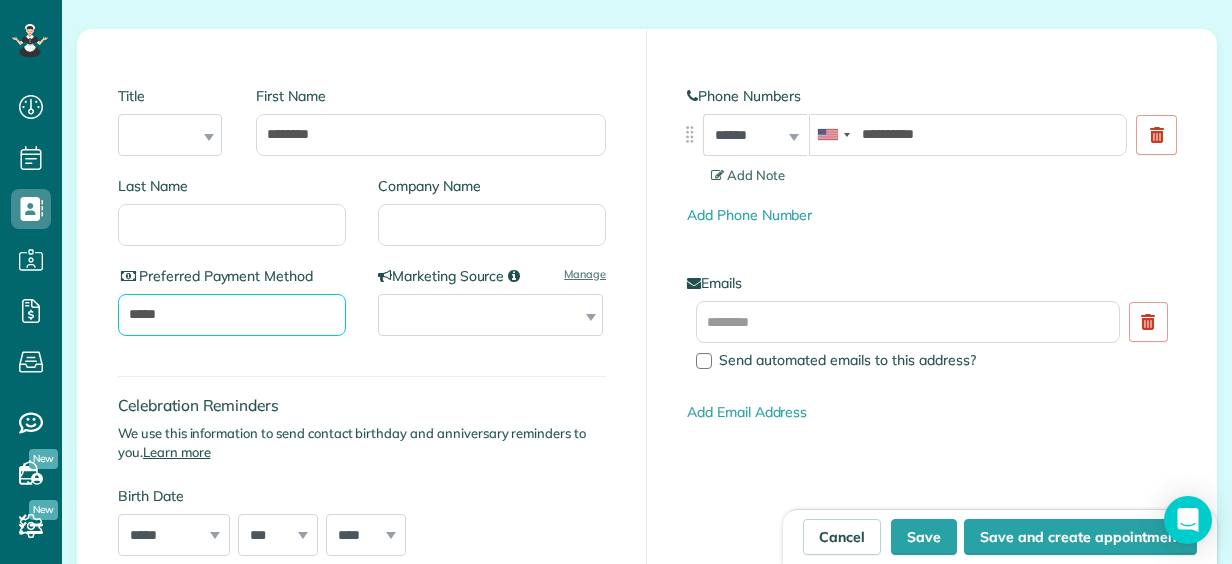 type on "*****" 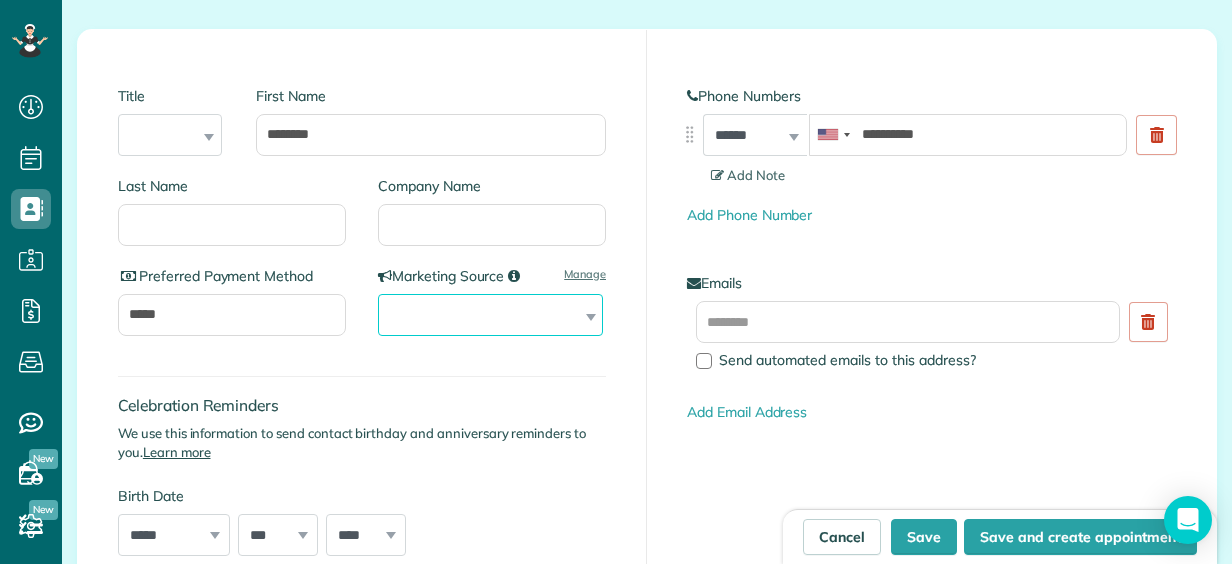 click on "**********" at bounding box center (490, 315) 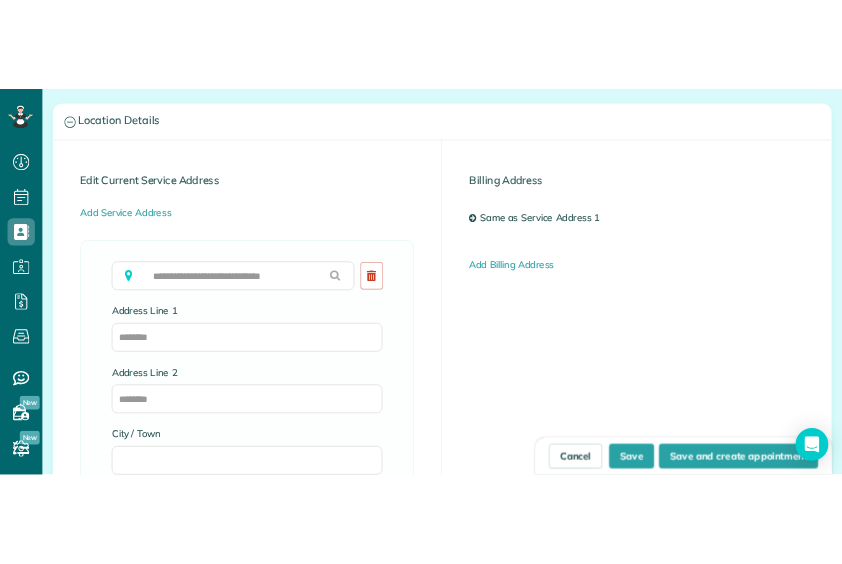 scroll, scrollTop: 966, scrollLeft: 0, axis: vertical 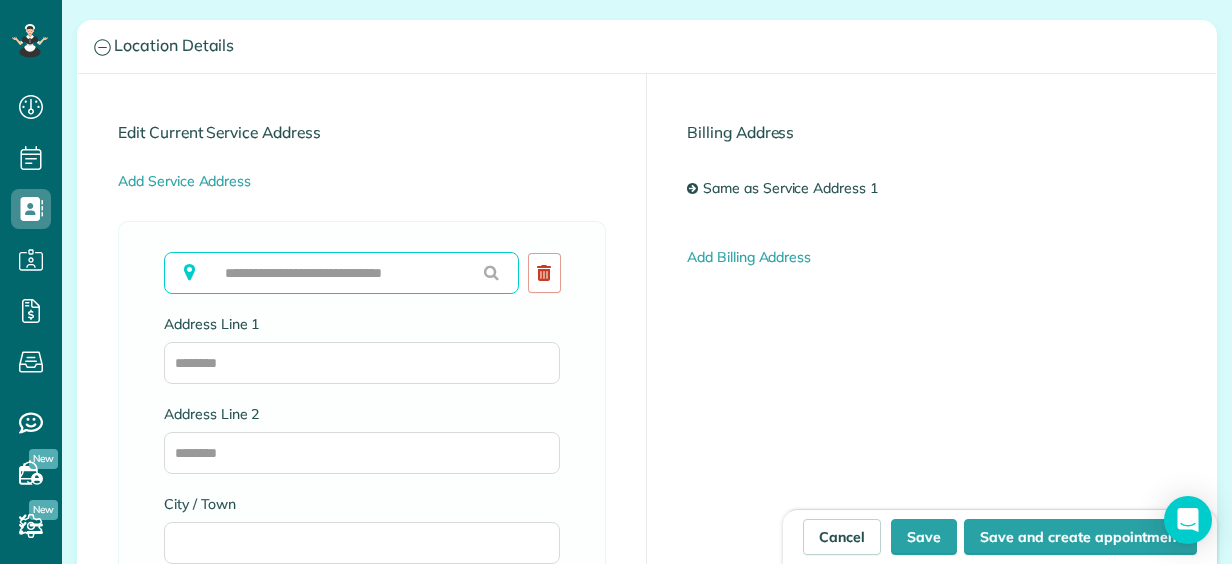 click at bounding box center [341, 273] 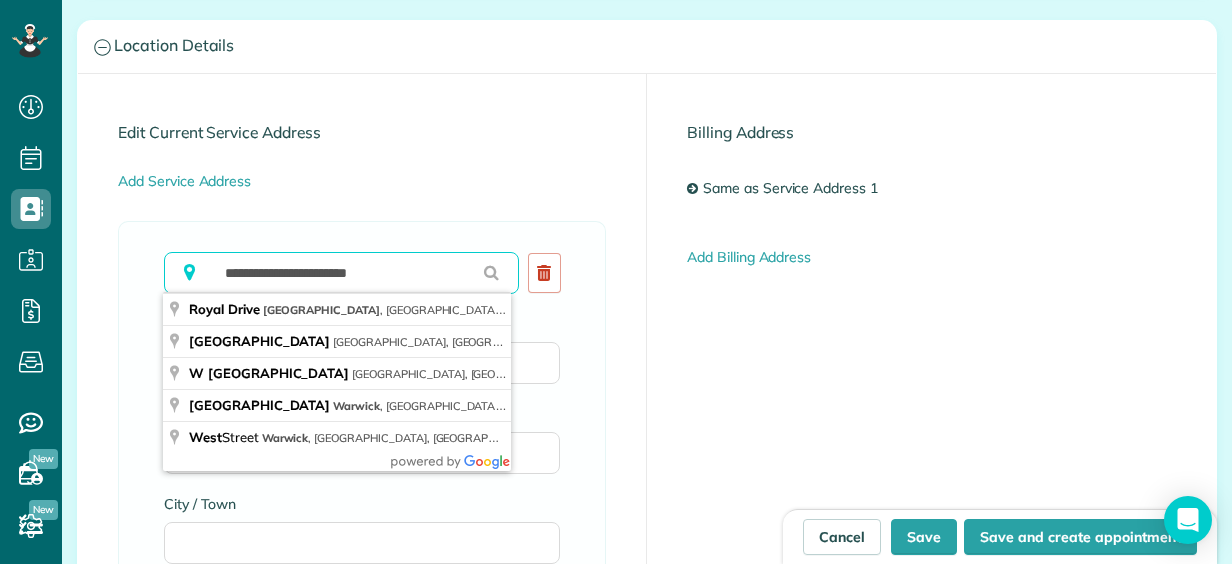 type on "**********" 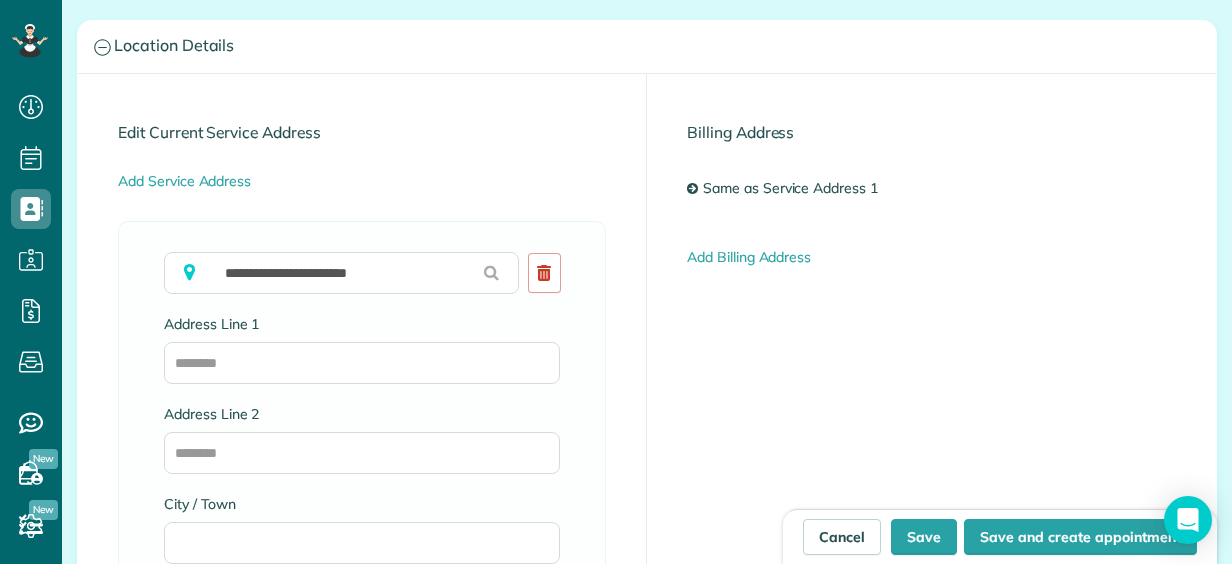 click on "**********" at bounding box center (362, 628) 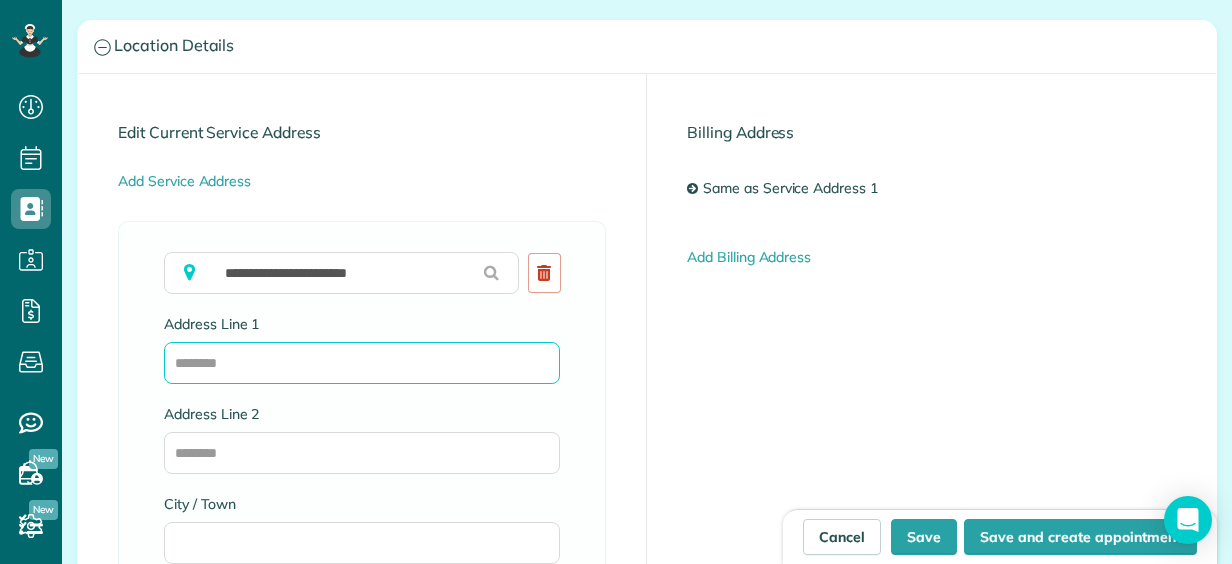 click on "Address Line 1" at bounding box center [362, 363] 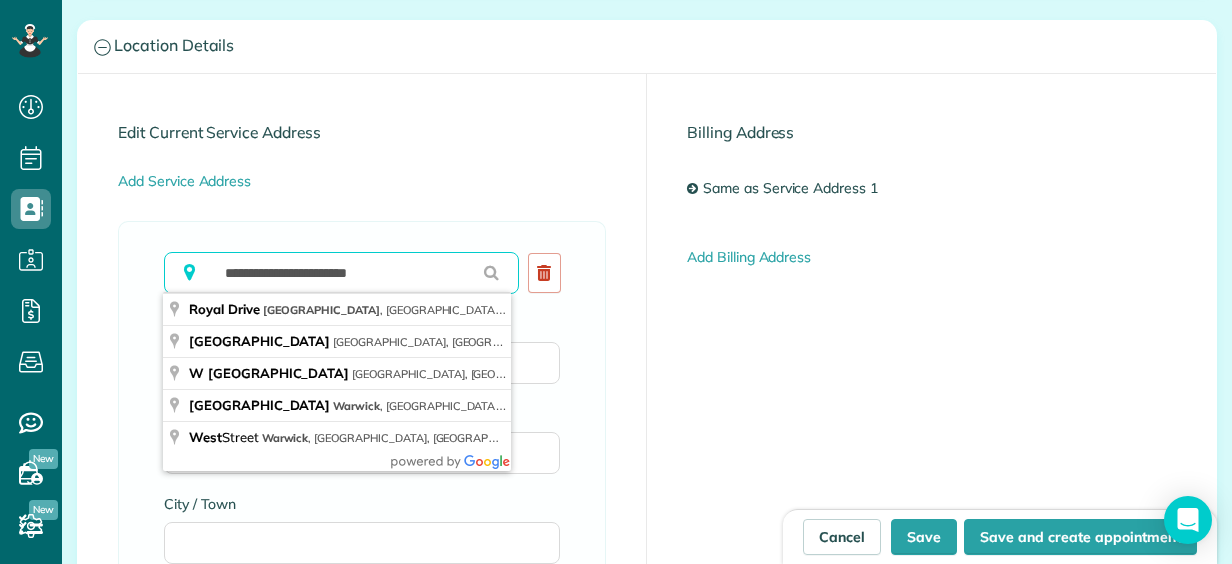 click on "**********" at bounding box center (341, 273) 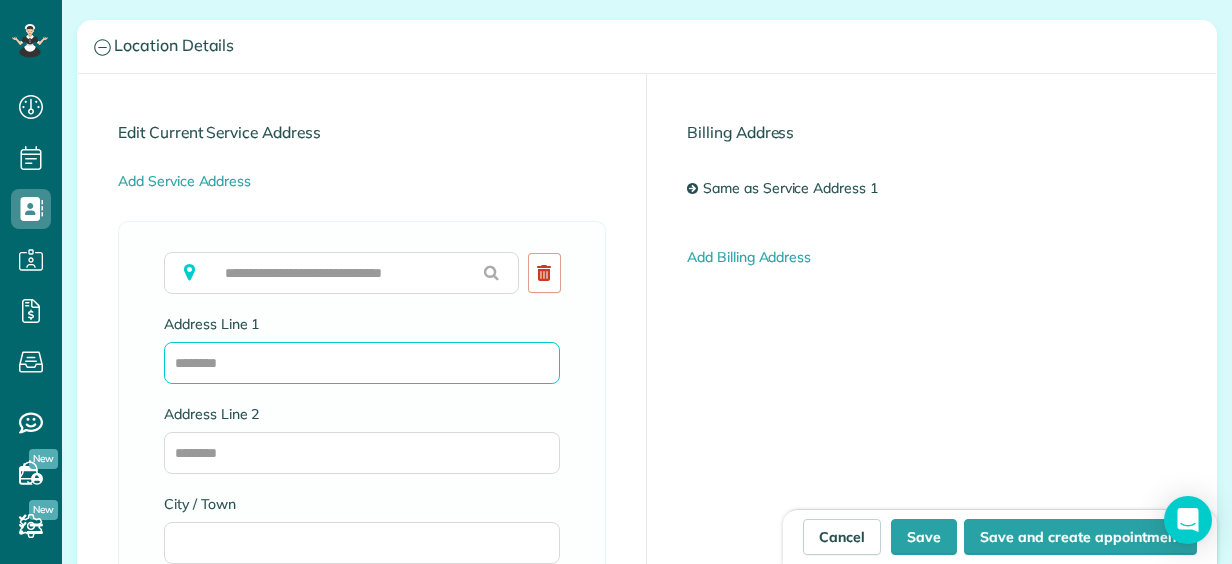 click on "Address Line 1" at bounding box center [362, 363] 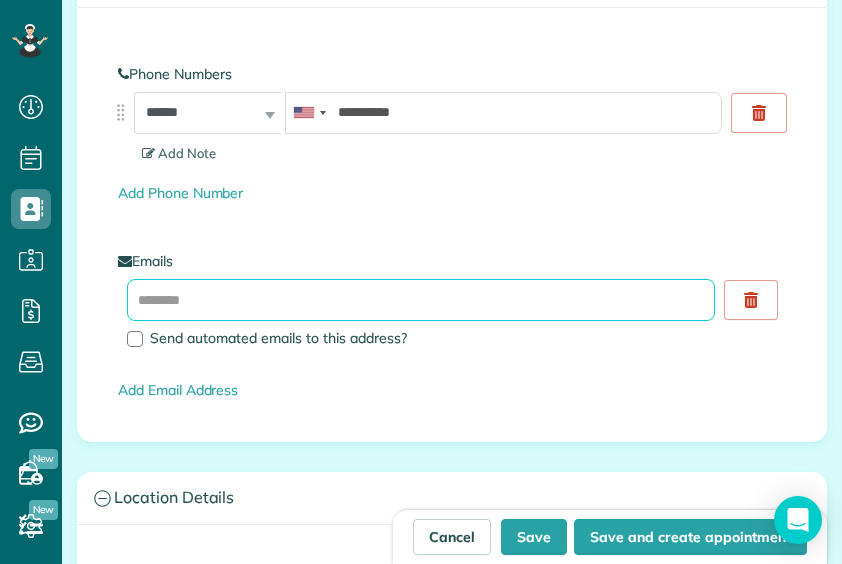 click at bounding box center (421, 300) 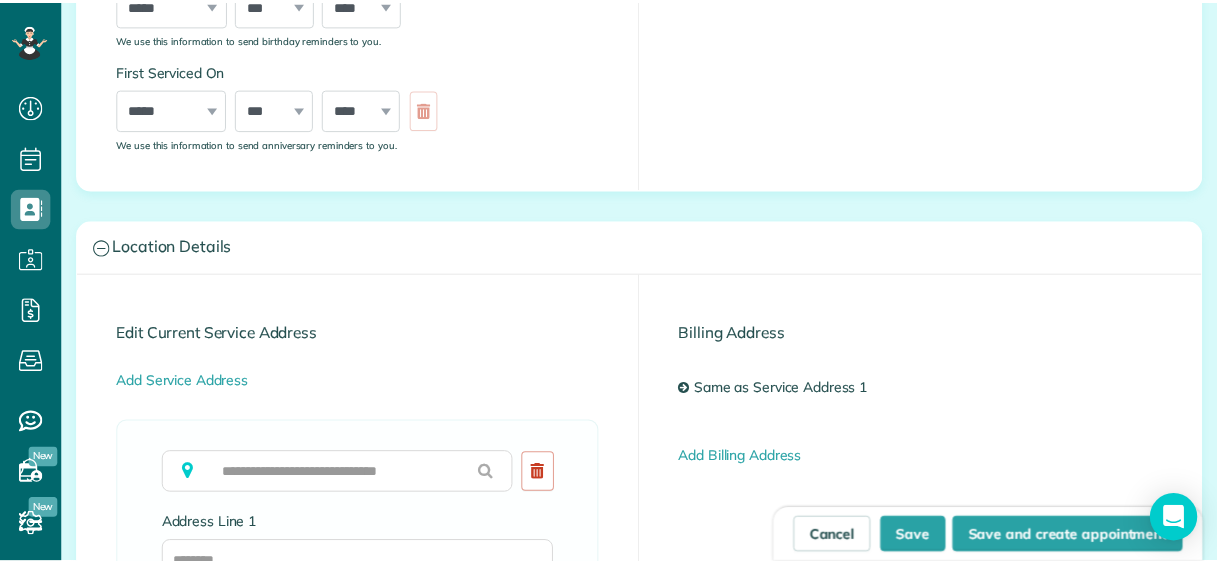 scroll, scrollTop: 767, scrollLeft: 0, axis: vertical 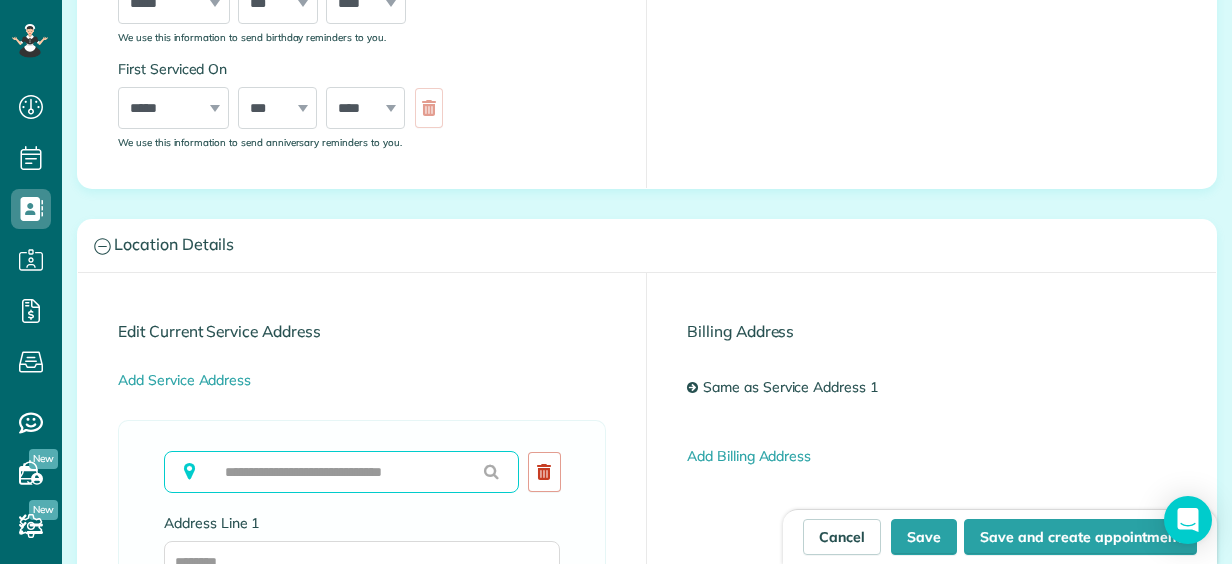 click at bounding box center [341, 472] 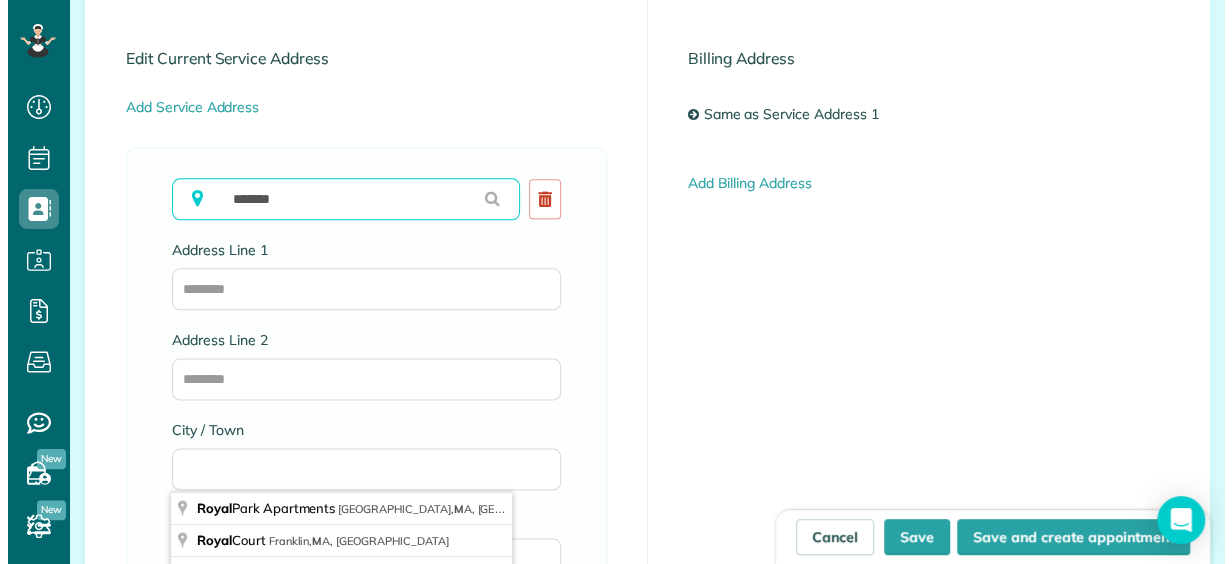 scroll, scrollTop: 1054, scrollLeft: 0, axis: vertical 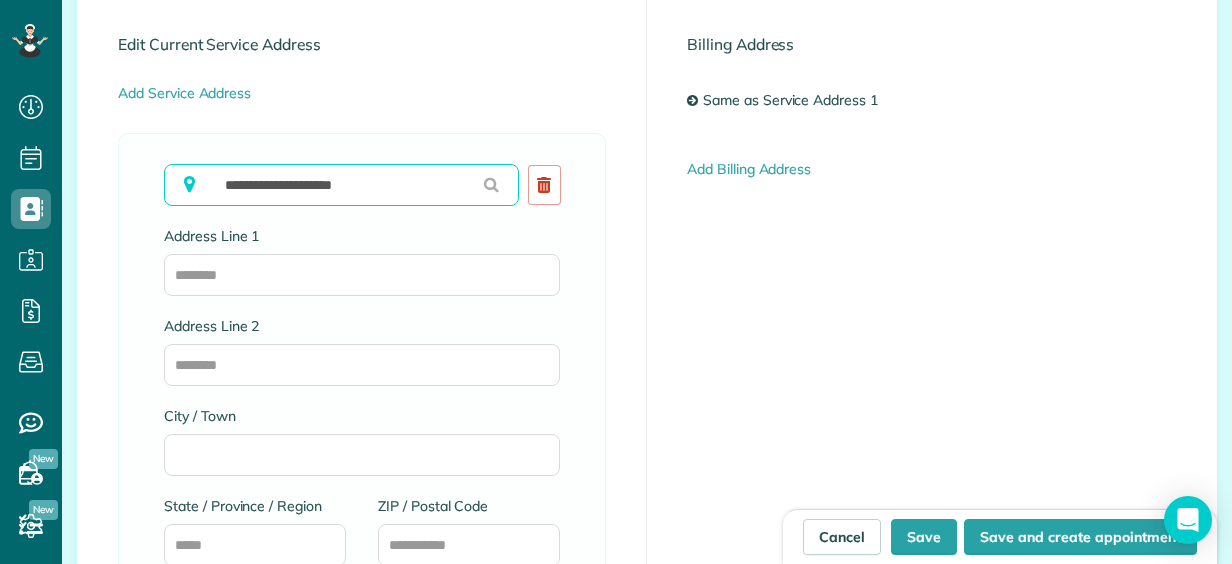 type on "**********" 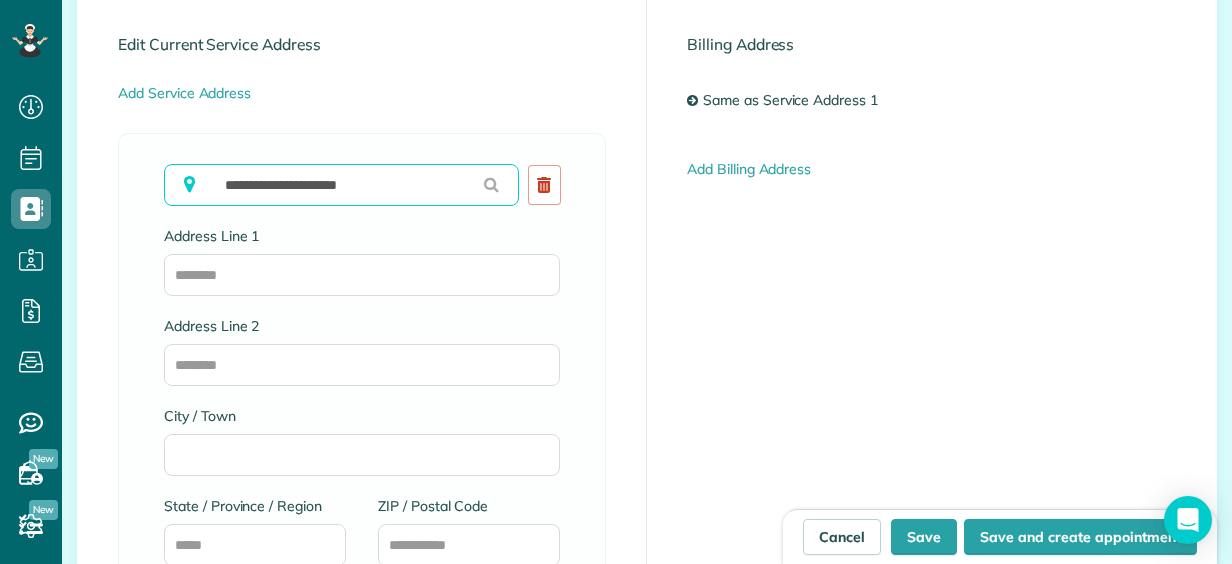 type 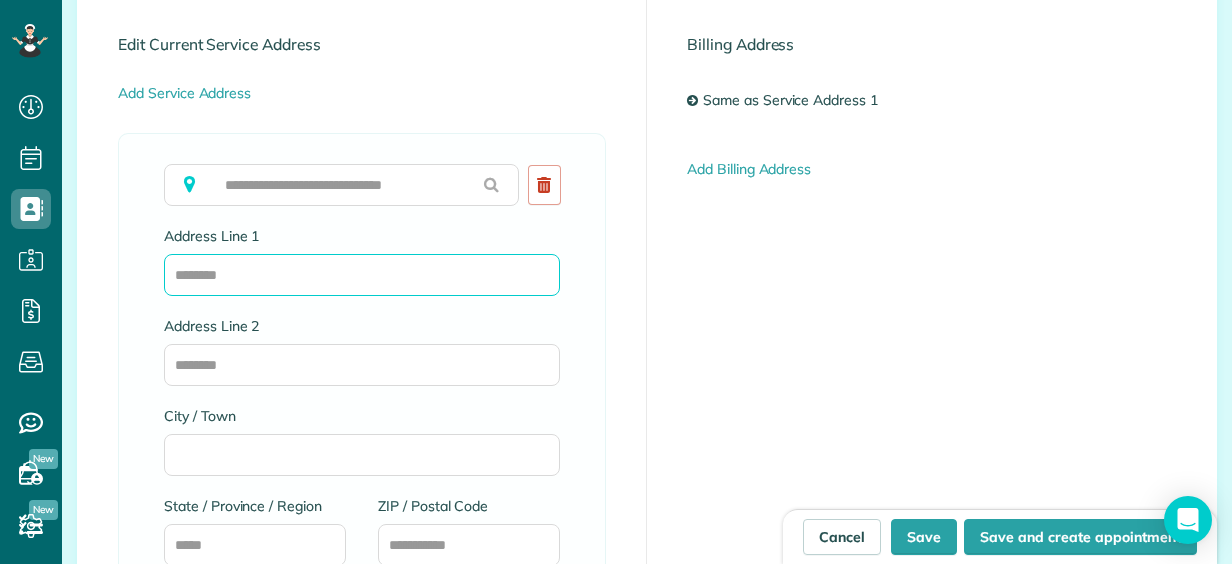 click on "Address Line 1" at bounding box center (362, 275) 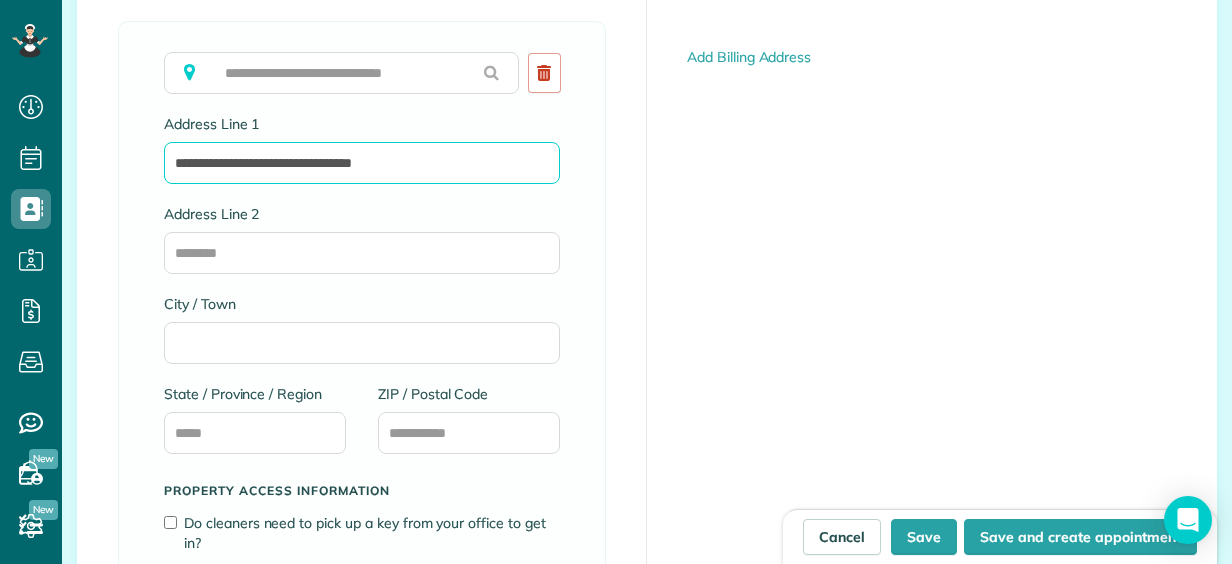 scroll, scrollTop: 1168, scrollLeft: 0, axis: vertical 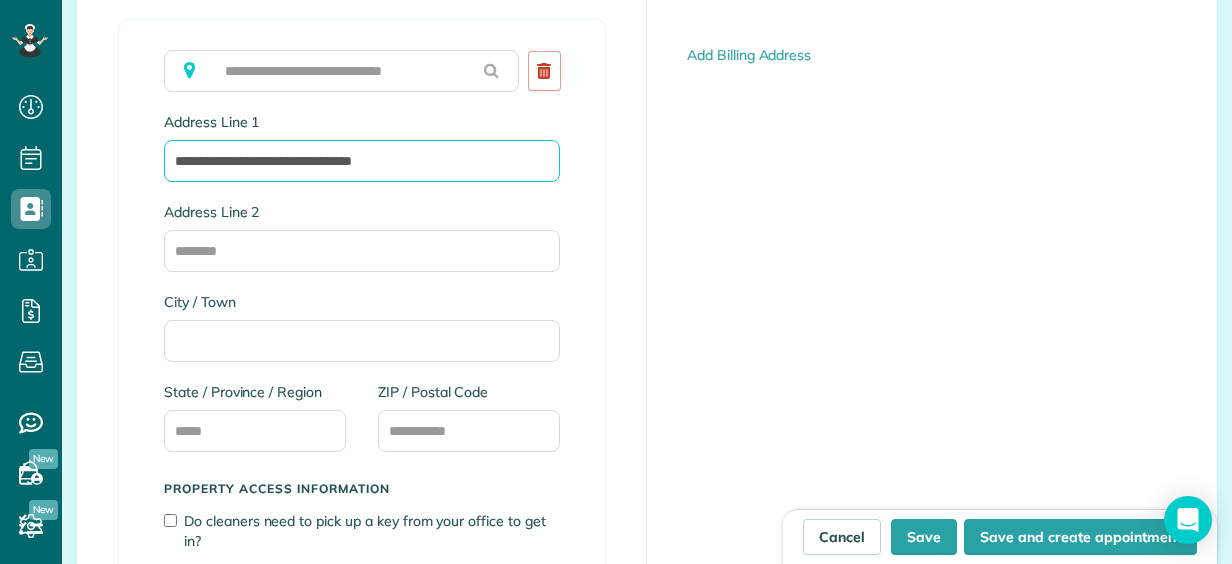 drag, startPoint x: 394, startPoint y: 162, endPoint x: 295, endPoint y: 160, distance: 99.0202 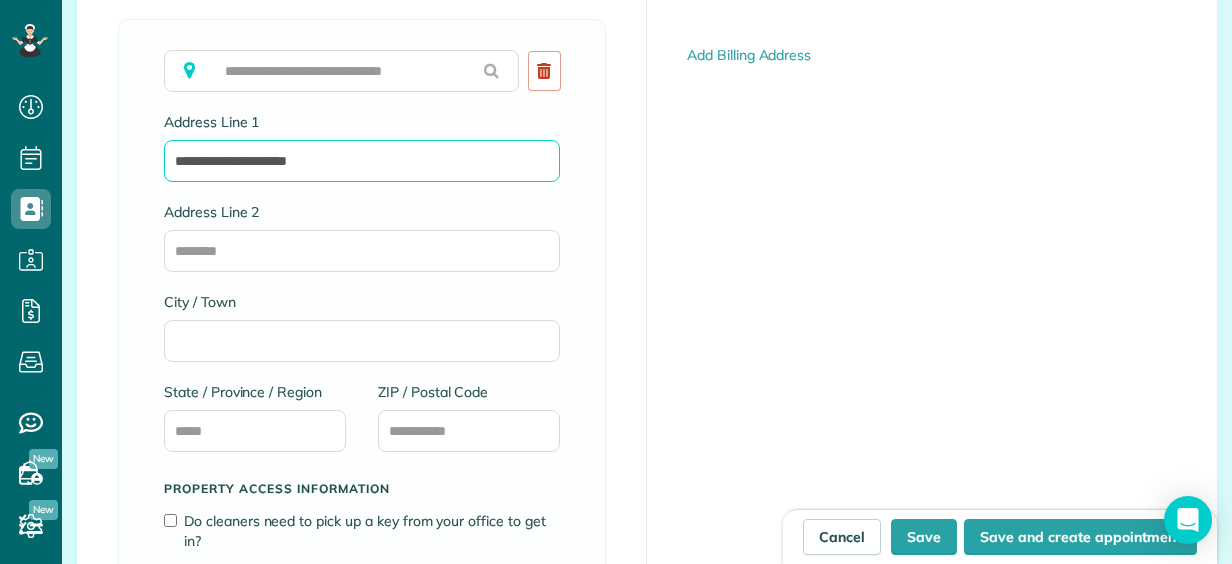 type on "**********" 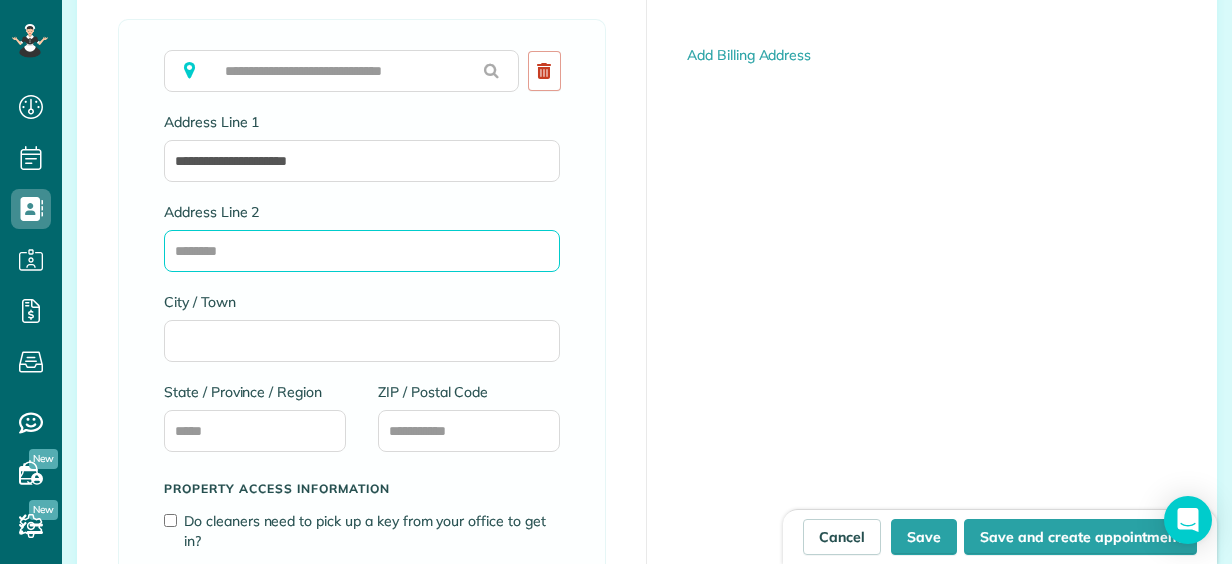 click on "Address Line 2" at bounding box center [362, 251] 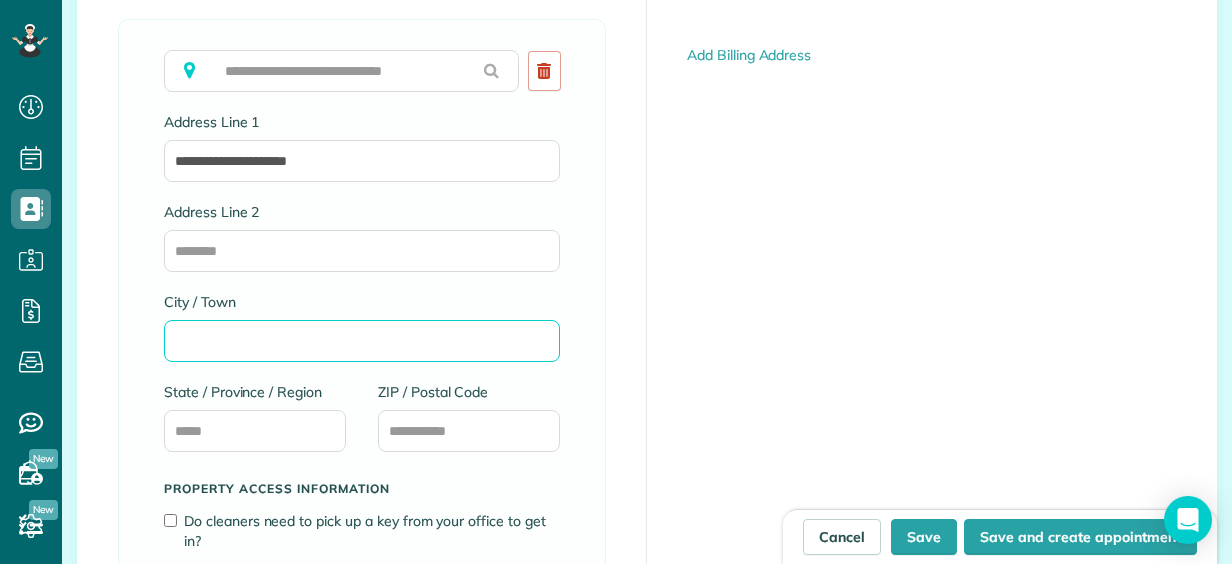click on "City / Town" at bounding box center [362, 341] 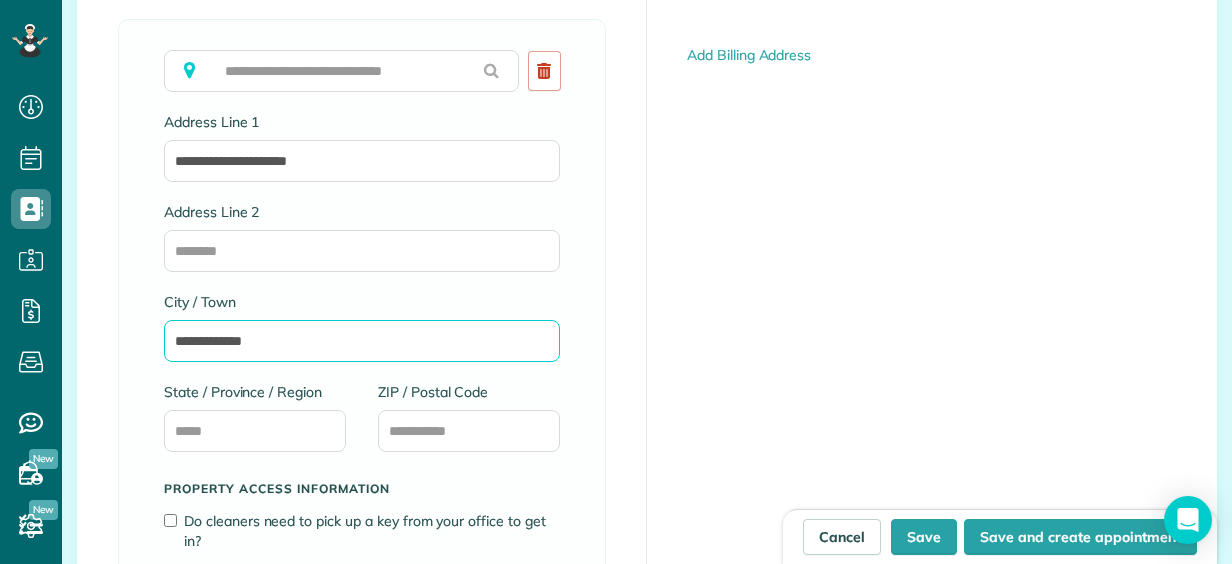 type on "**********" 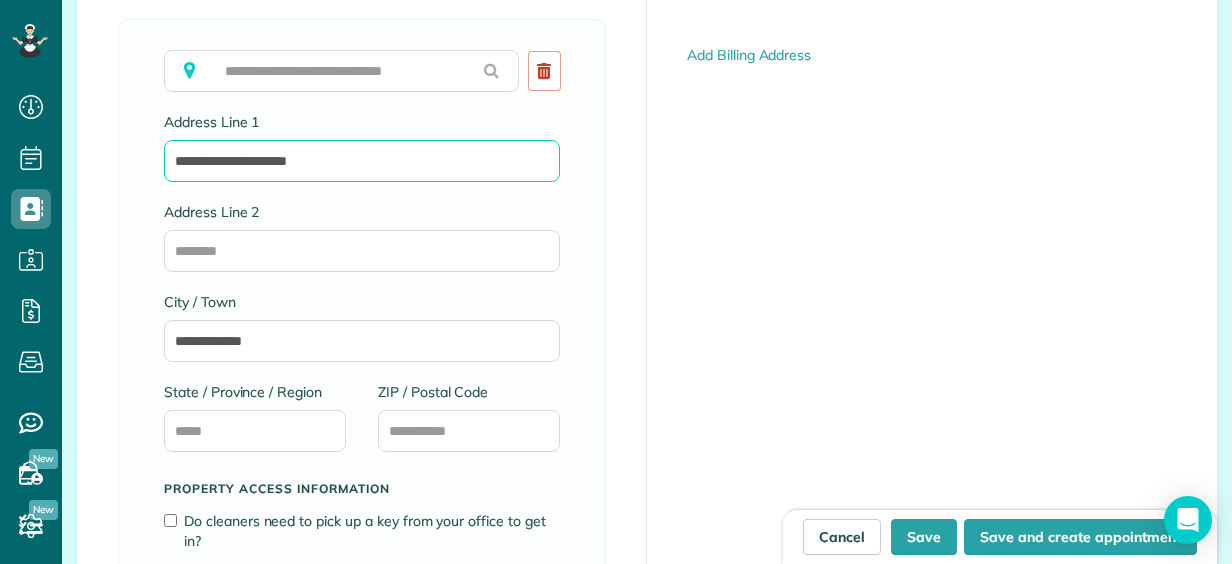 drag, startPoint x: 328, startPoint y: 173, endPoint x: 296, endPoint y: 160, distance: 34.539833 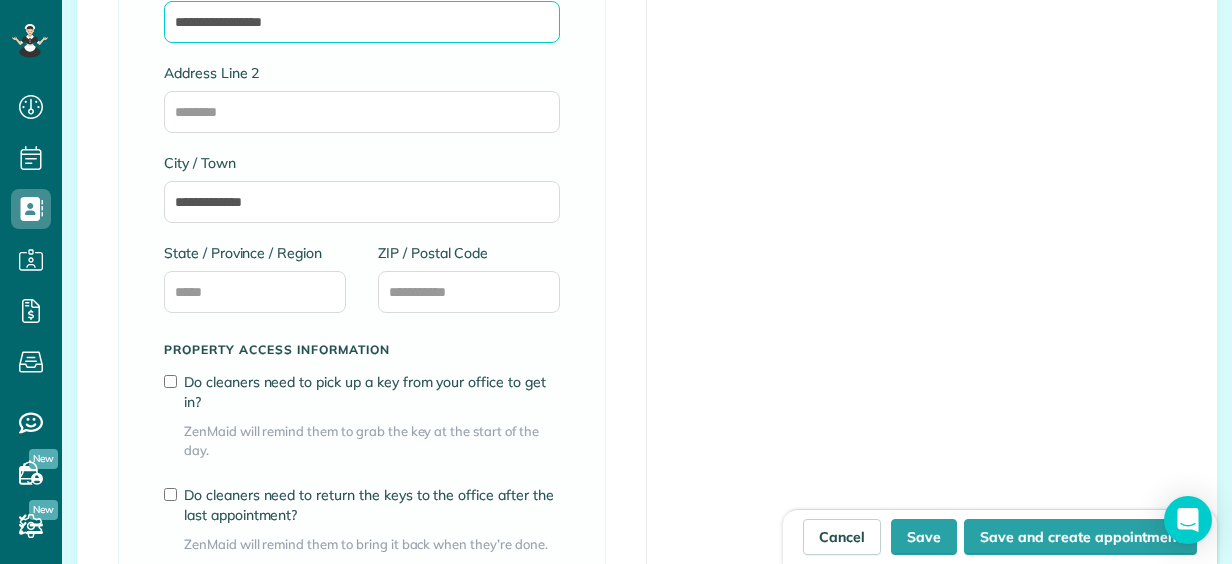 scroll, scrollTop: 1374, scrollLeft: 0, axis: vertical 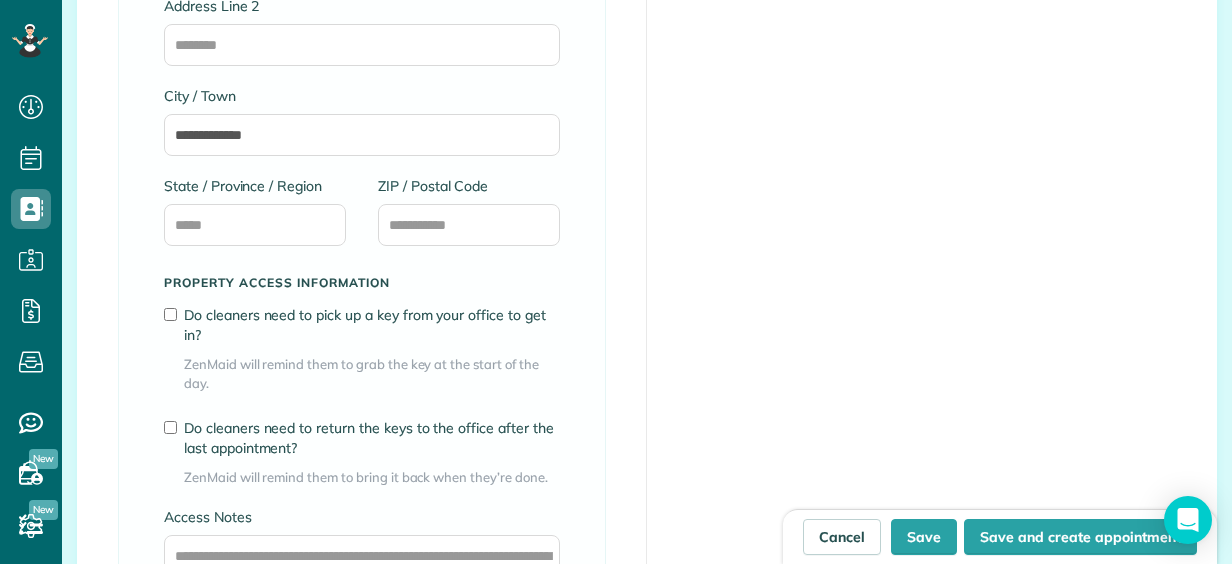 type on "**********" 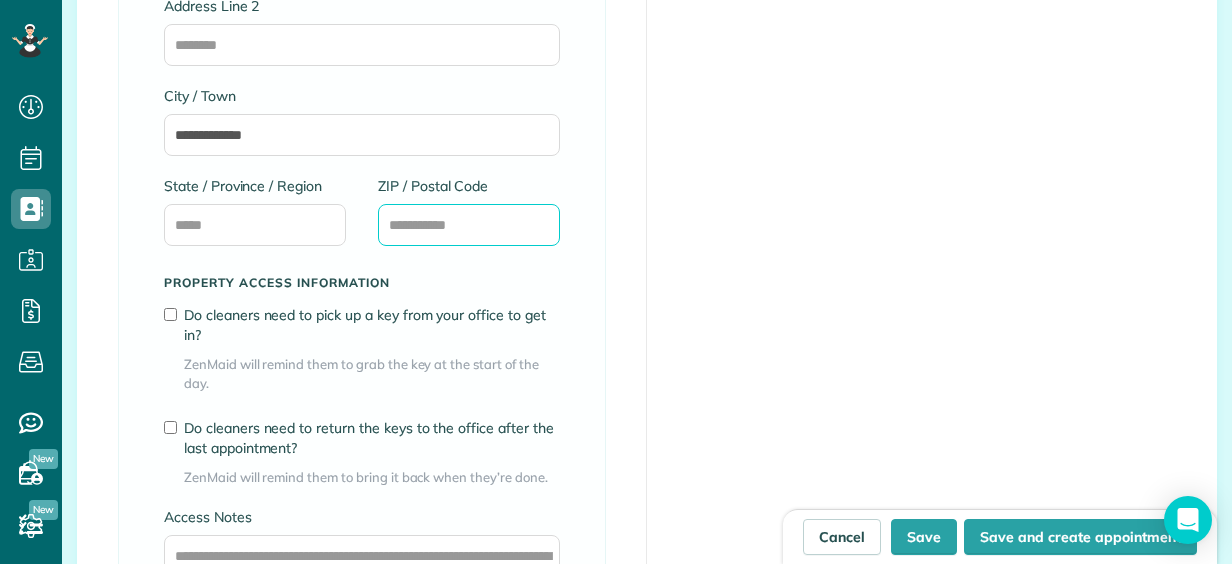 click on "ZIP / Postal Code" at bounding box center [469, 225] 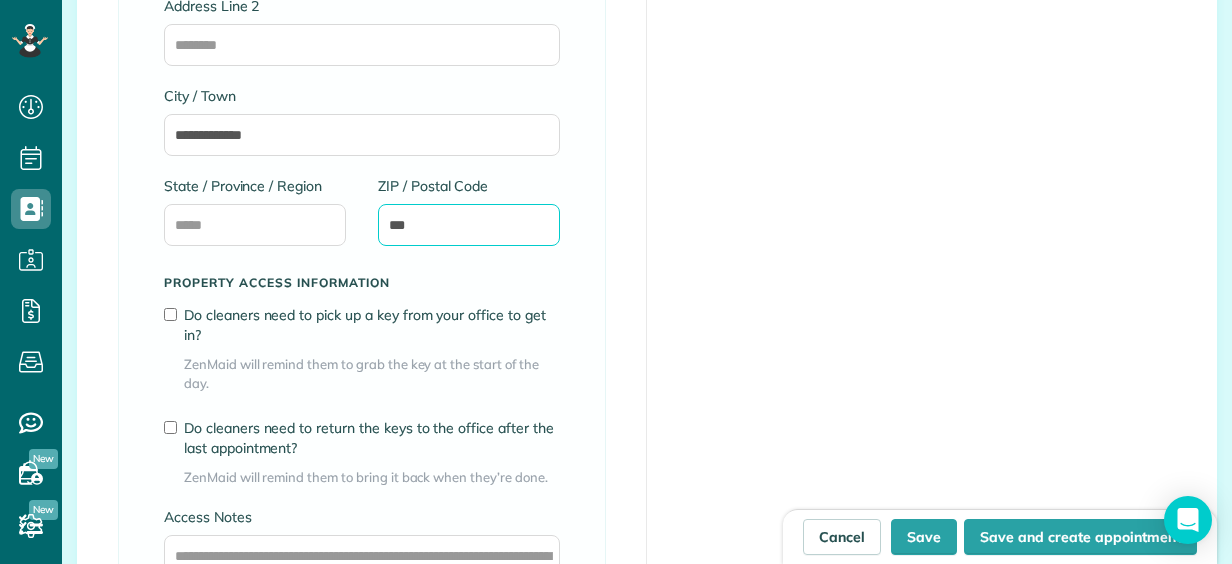 type 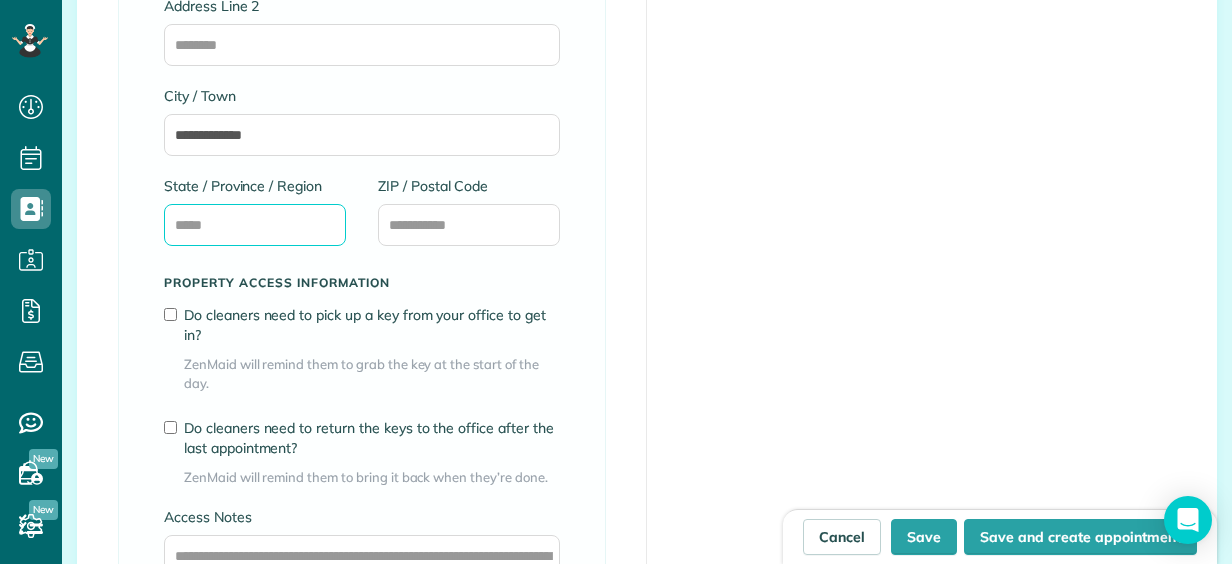 click on "State / Province / Region" at bounding box center [255, 225] 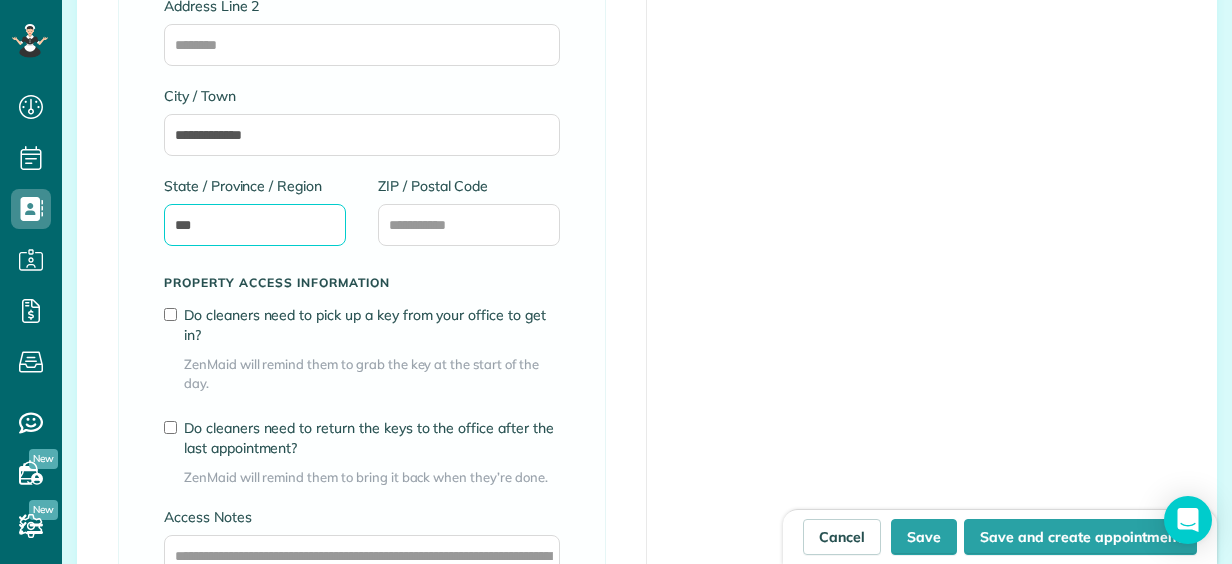 type on "**" 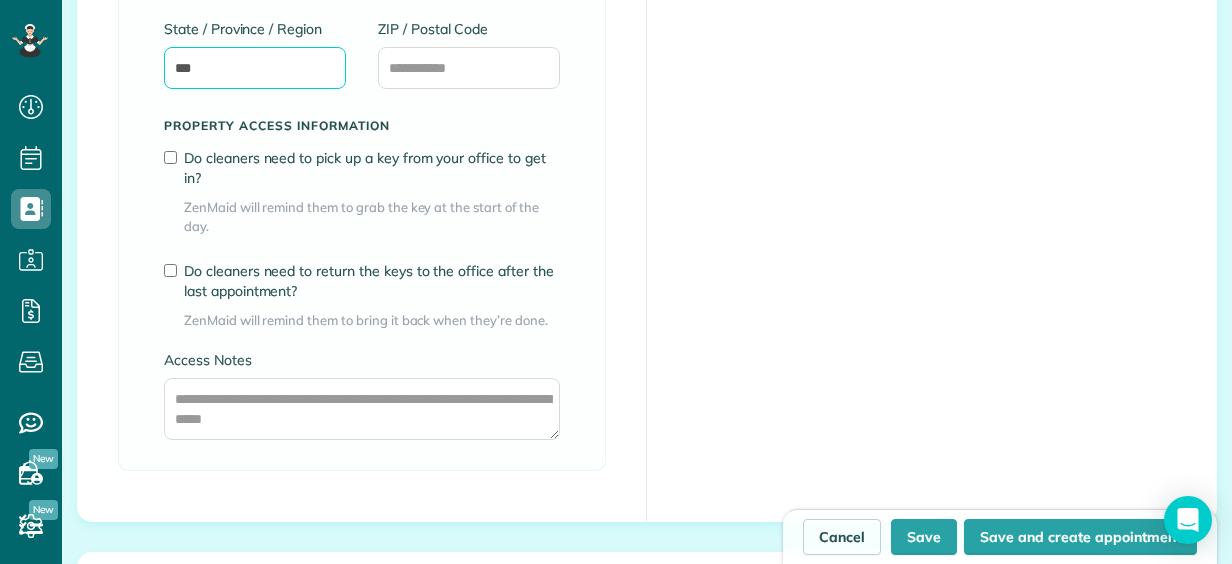 scroll, scrollTop: 1532, scrollLeft: 0, axis: vertical 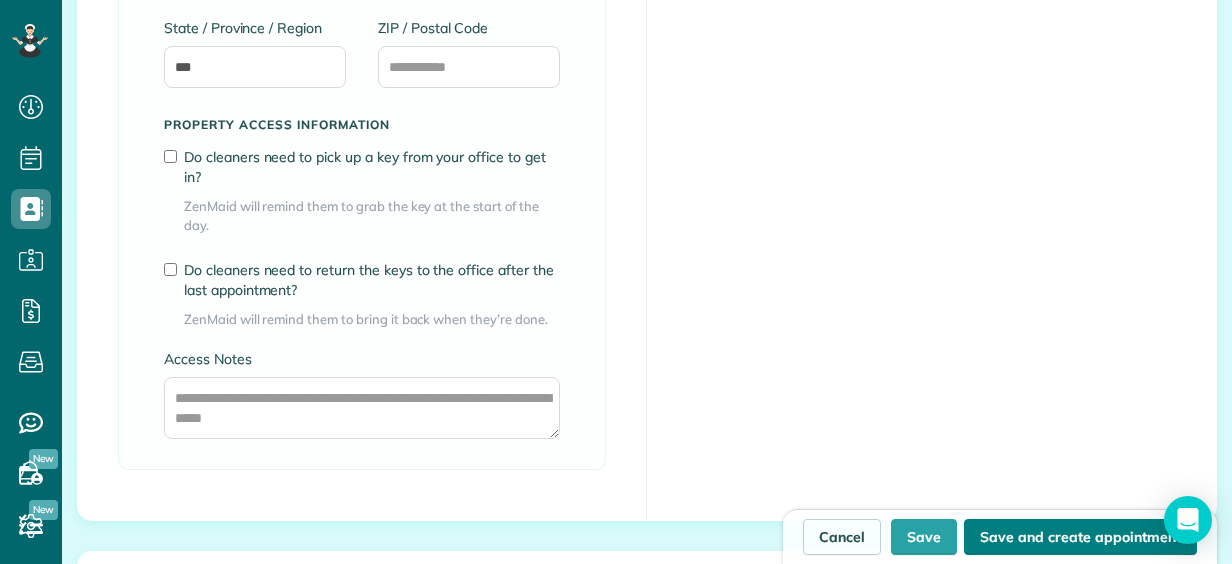 click on "Save and create appointment" at bounding box center (1080, 537) 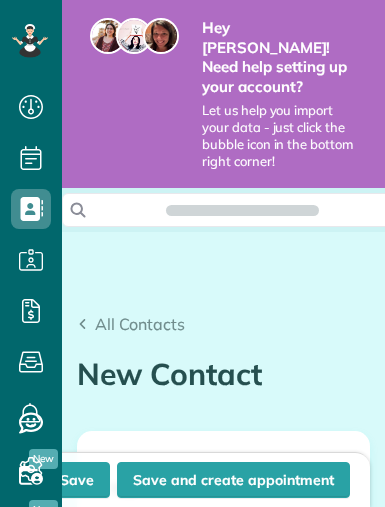scroll, scrollTop: 0, scrollLeft: 0, axis: both 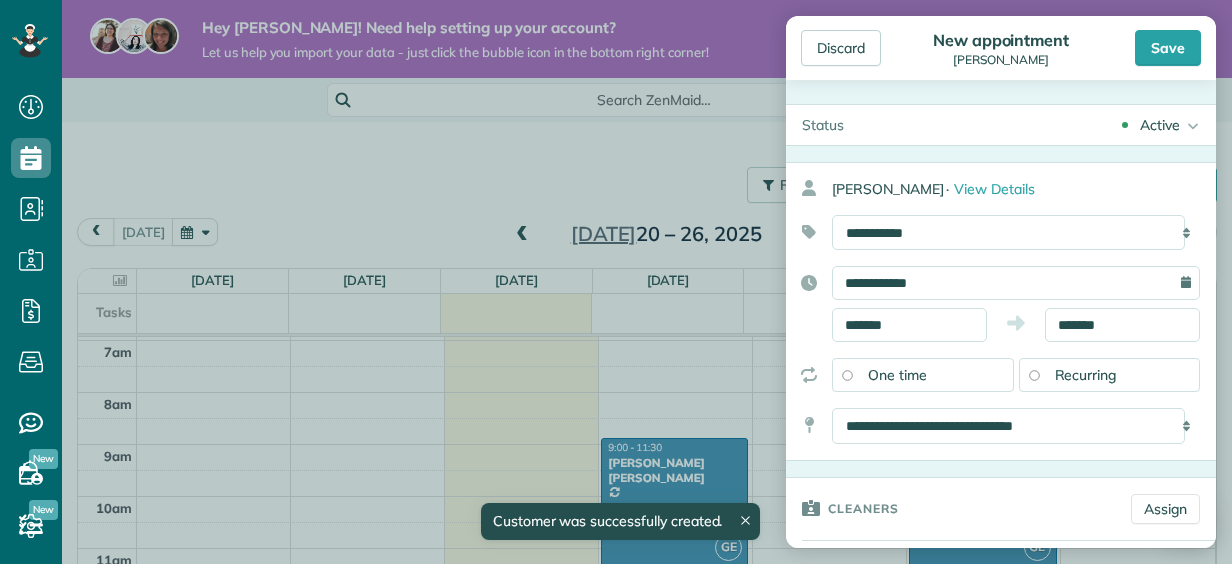 click at bounding box center [1001, 540] 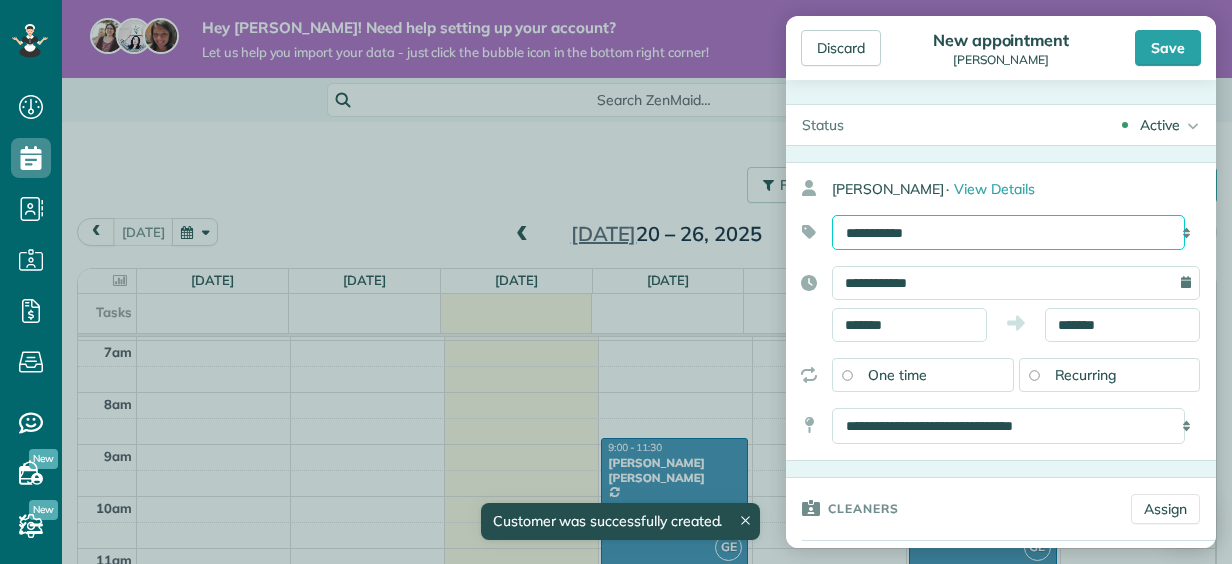 click on "**********" at bounding box center [1008, 232] 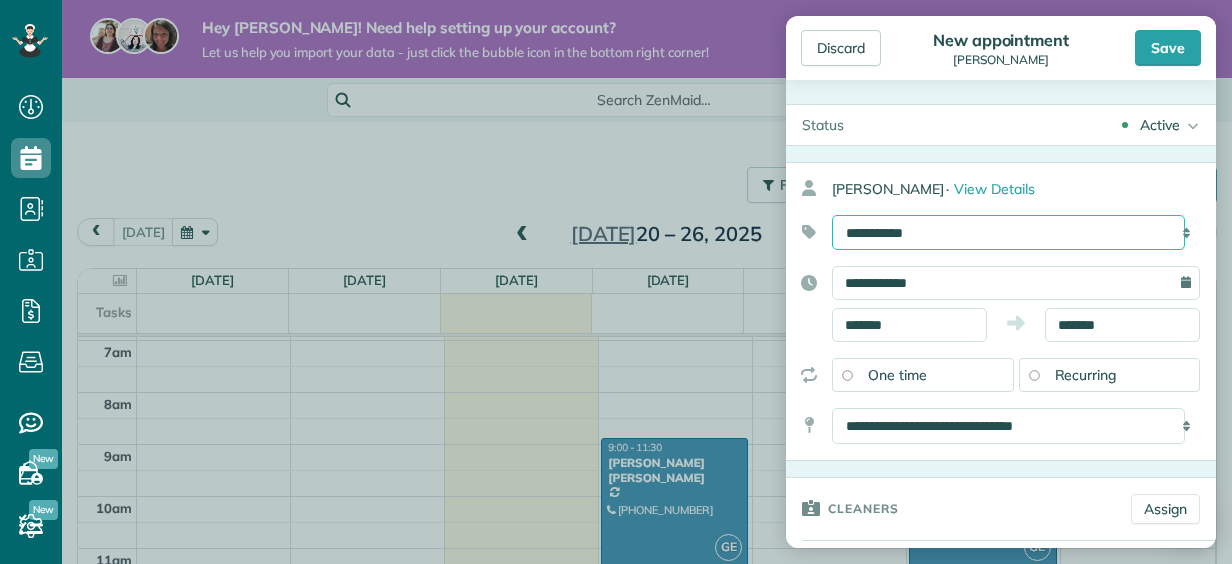 click on "**********" at bounding box center (1008, 232) 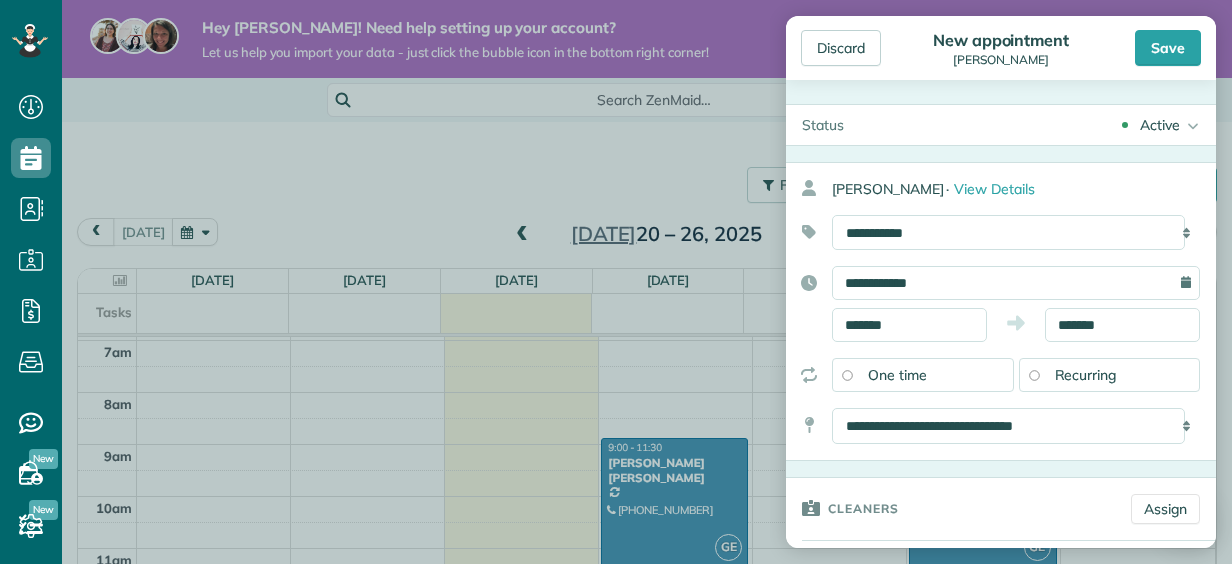 click on "Recurring" at bounding box center (1086, 375) 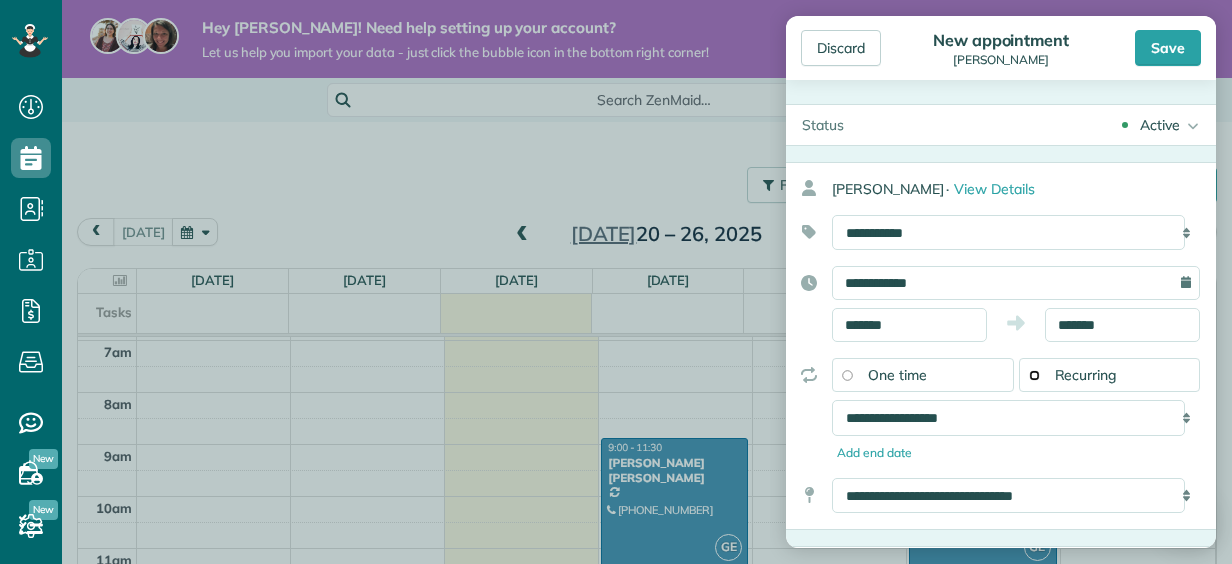 scroll, scrollTop: 151, scrollLeft: 0, axis: vertical 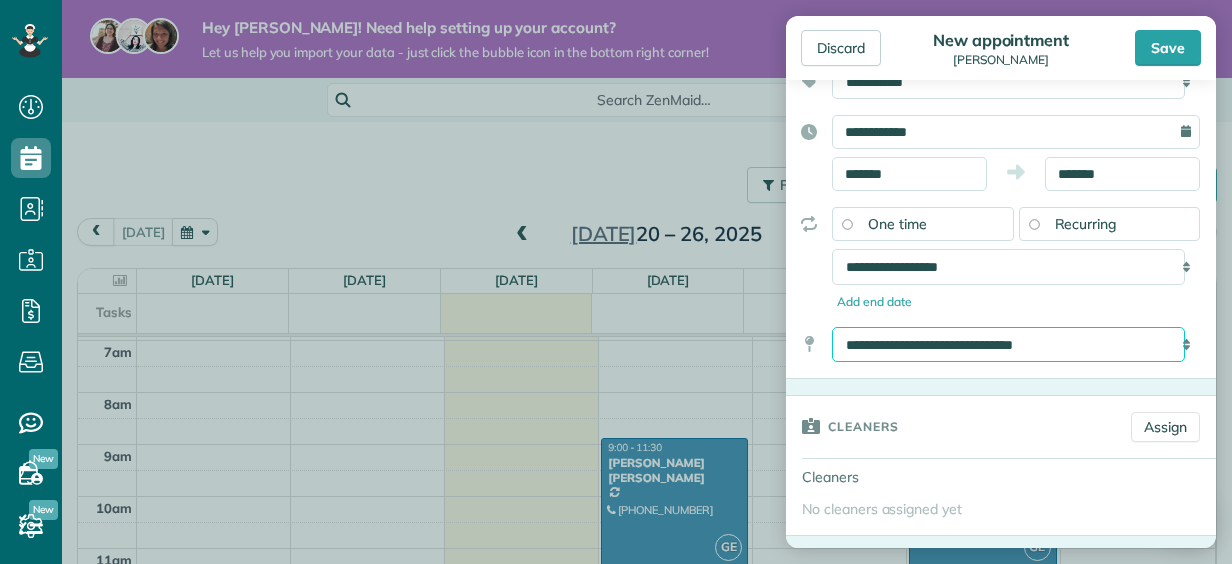 click on "**********" at bounding box center [1008, 344] 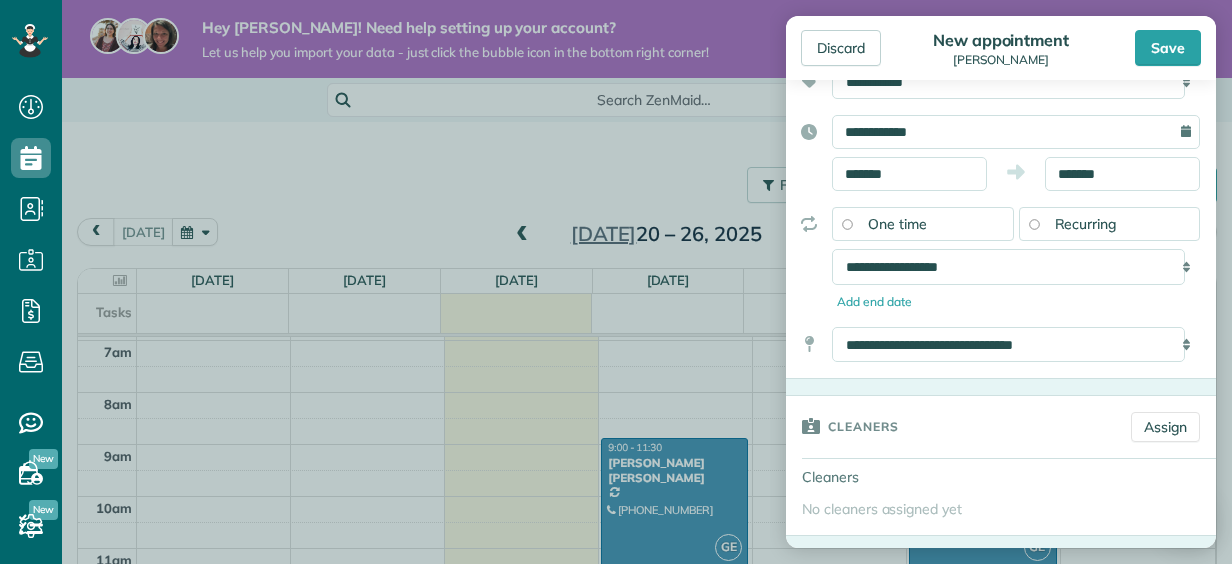 click on "**********" at bounding box center (1001, 258) 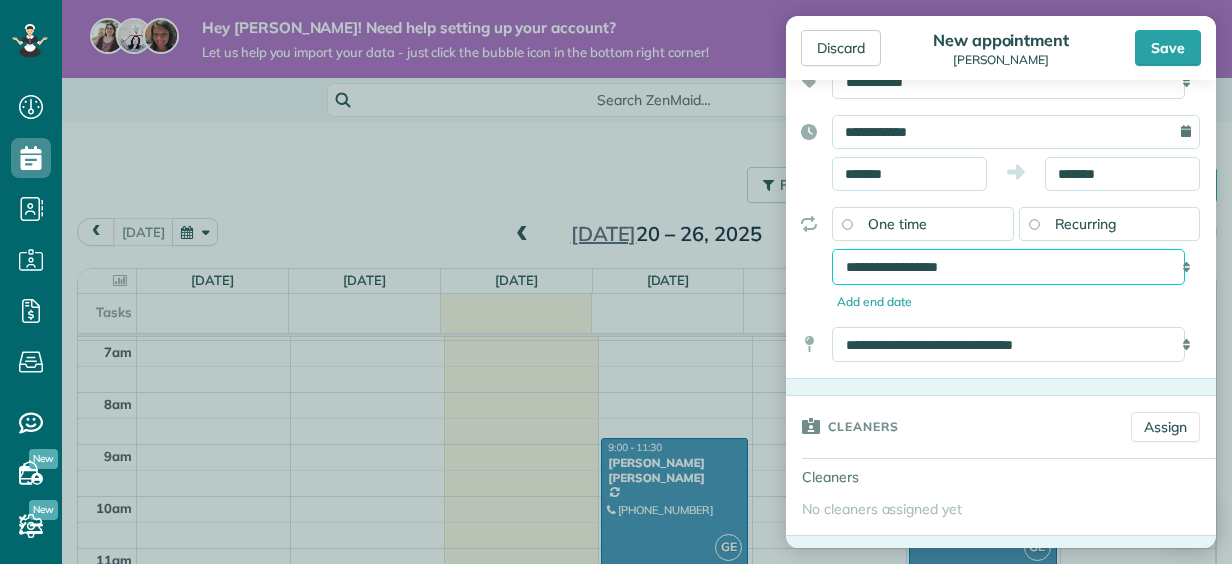 click on "**********" at bounding box center [1008, 266] 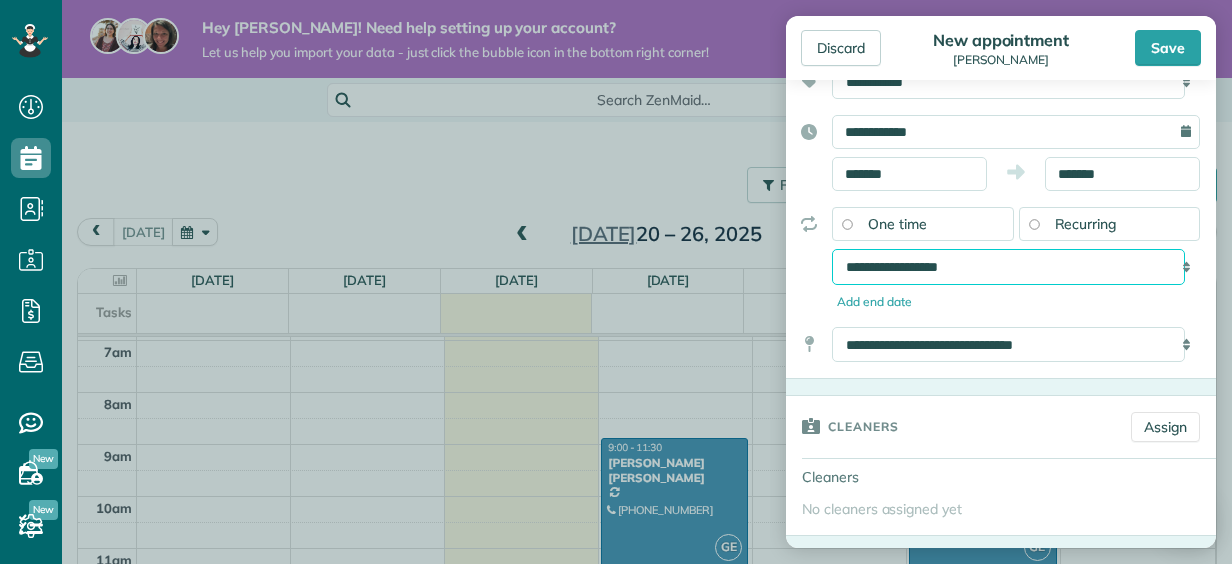 select on "**********" 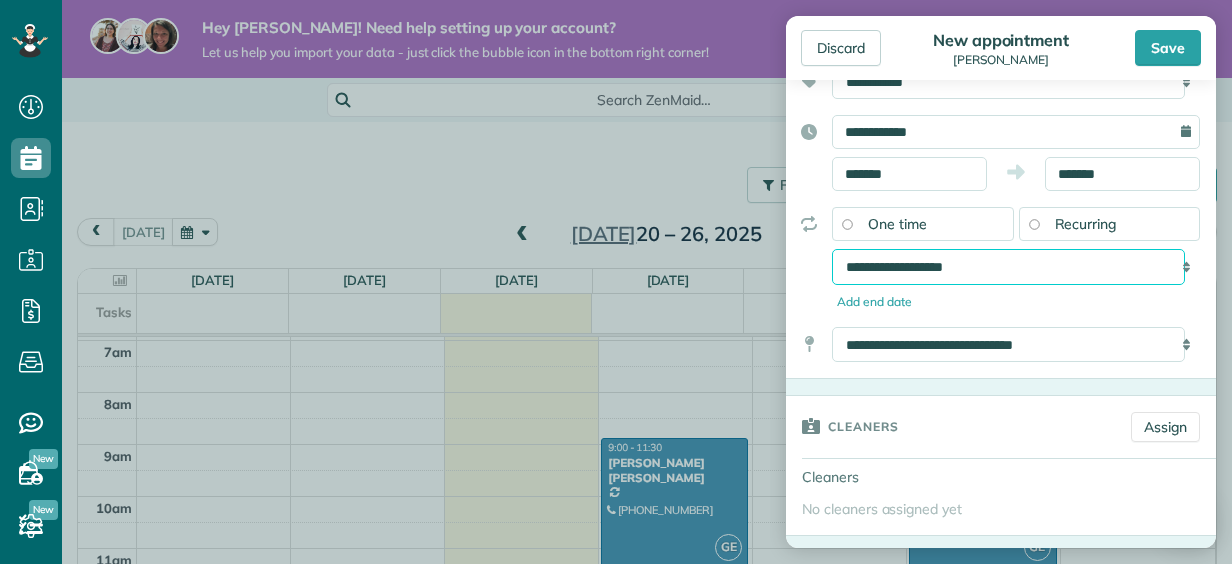 click on "**********" at bounding box center (1008, 266) 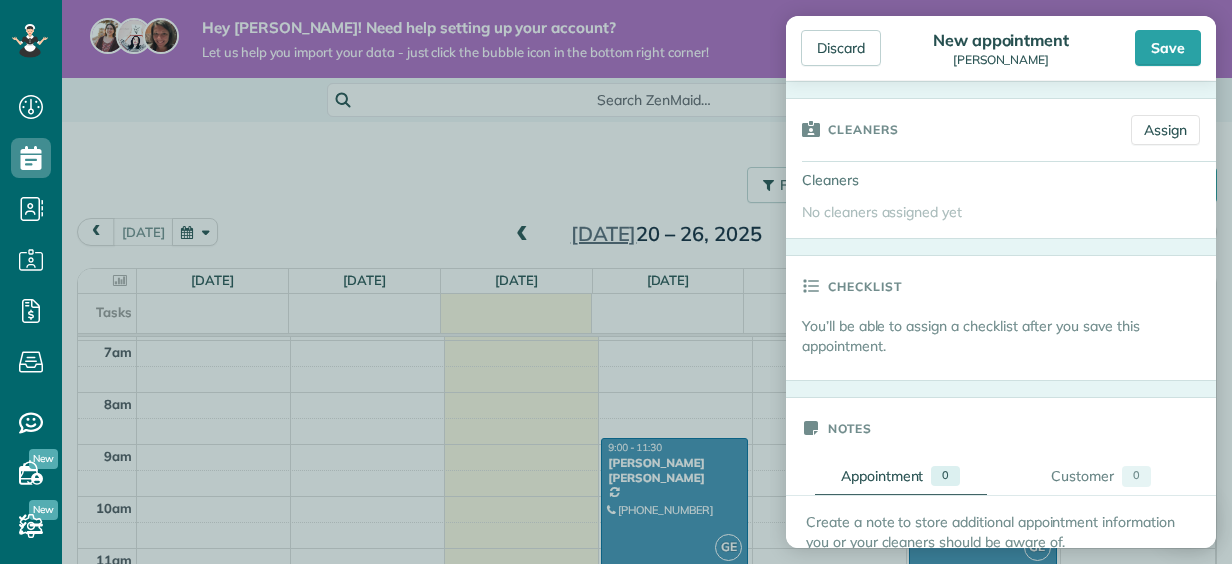 scroll, scrollTop: 449, scrollLeft: 0, axis: vertical 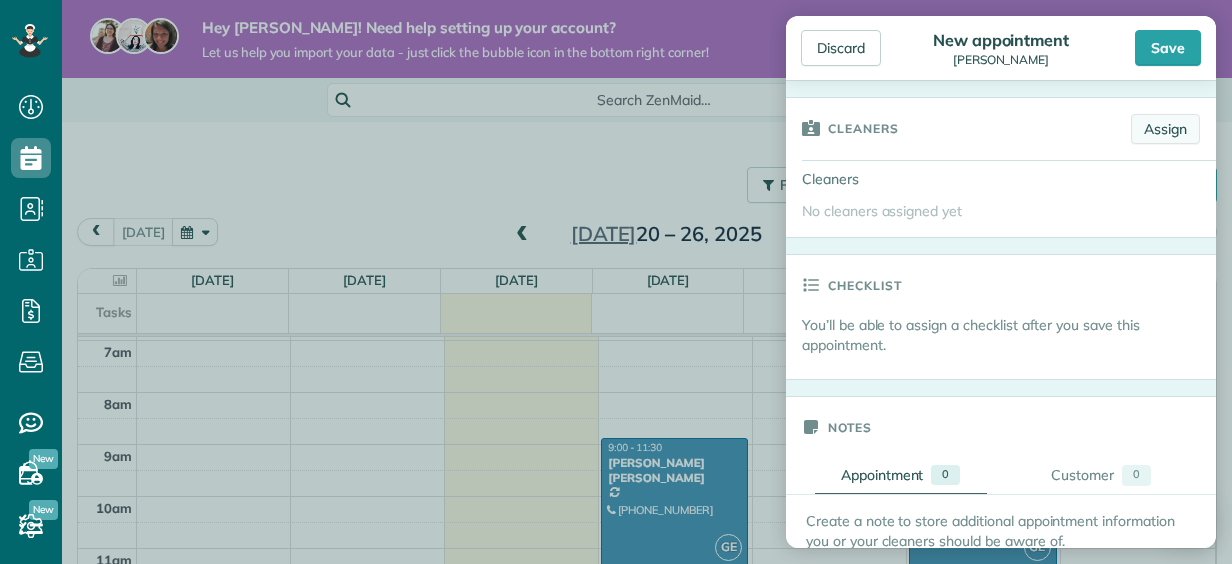 click on "Assign" at bounding box center (1165, 129) 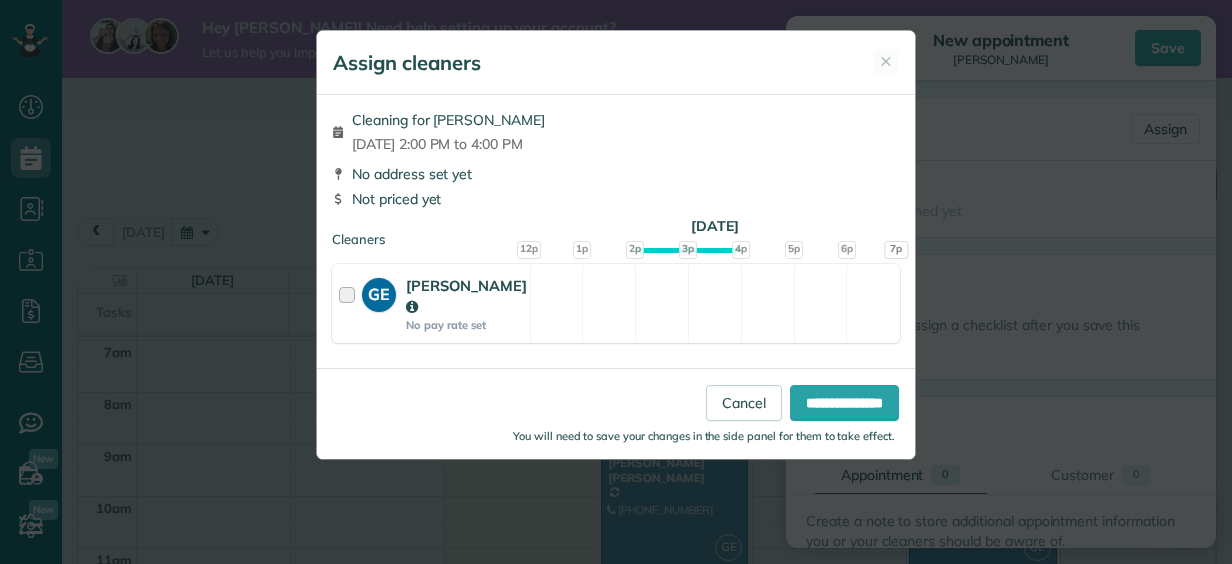click on "GE
Gabrielly Earls
No pay rate set
Available" at bounding box center [616, 303] 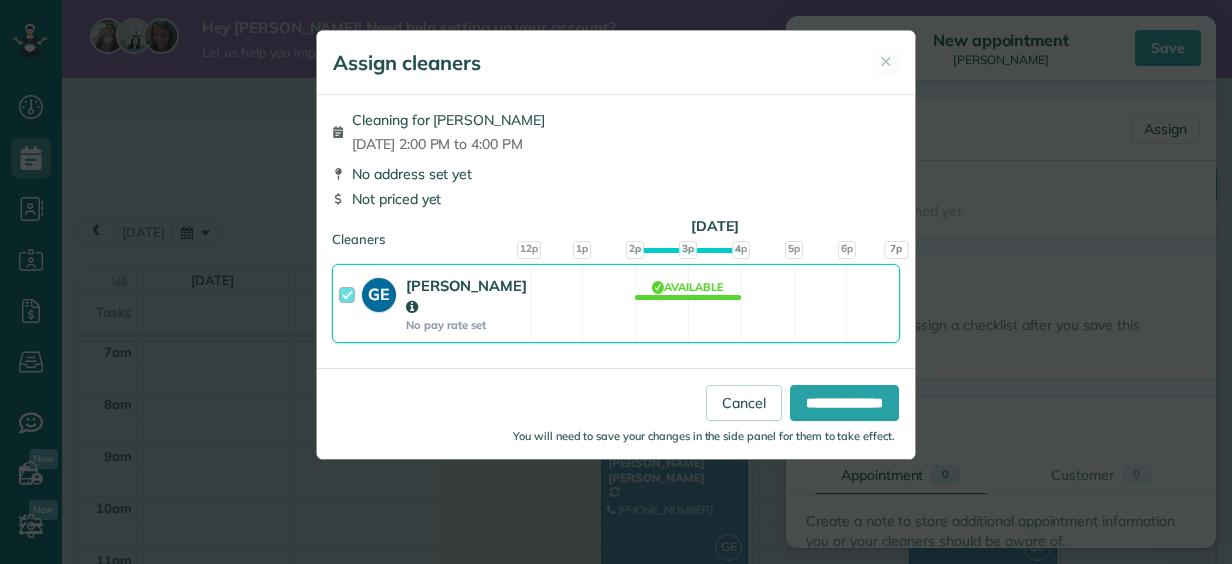click on "**********" at bounding box center (616, 413) 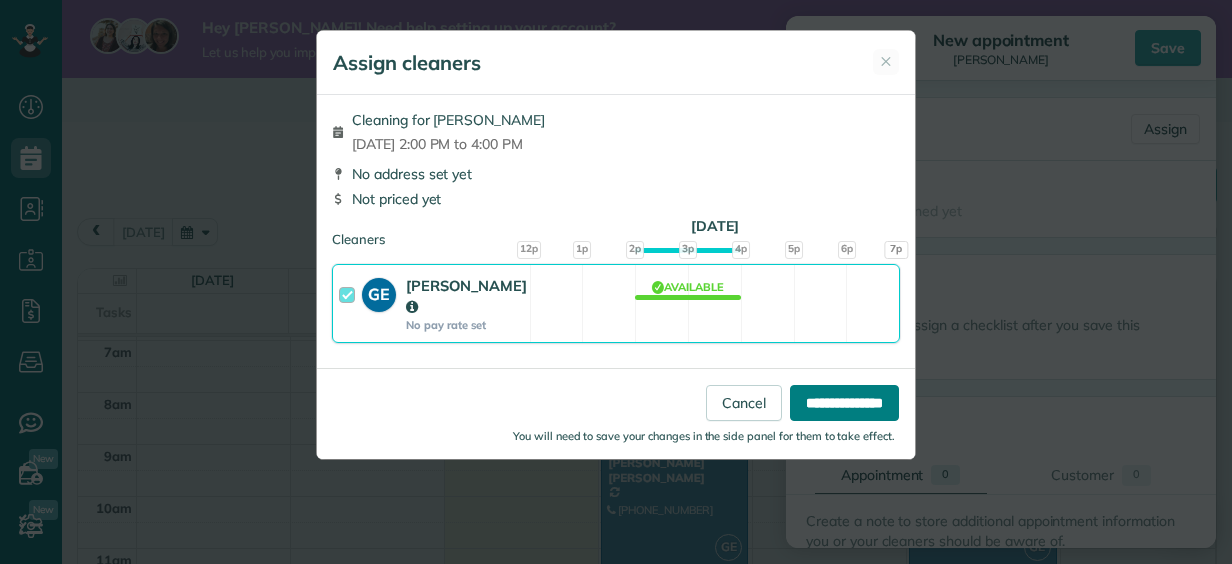 click on "**********" at bounding box center [844, 403] 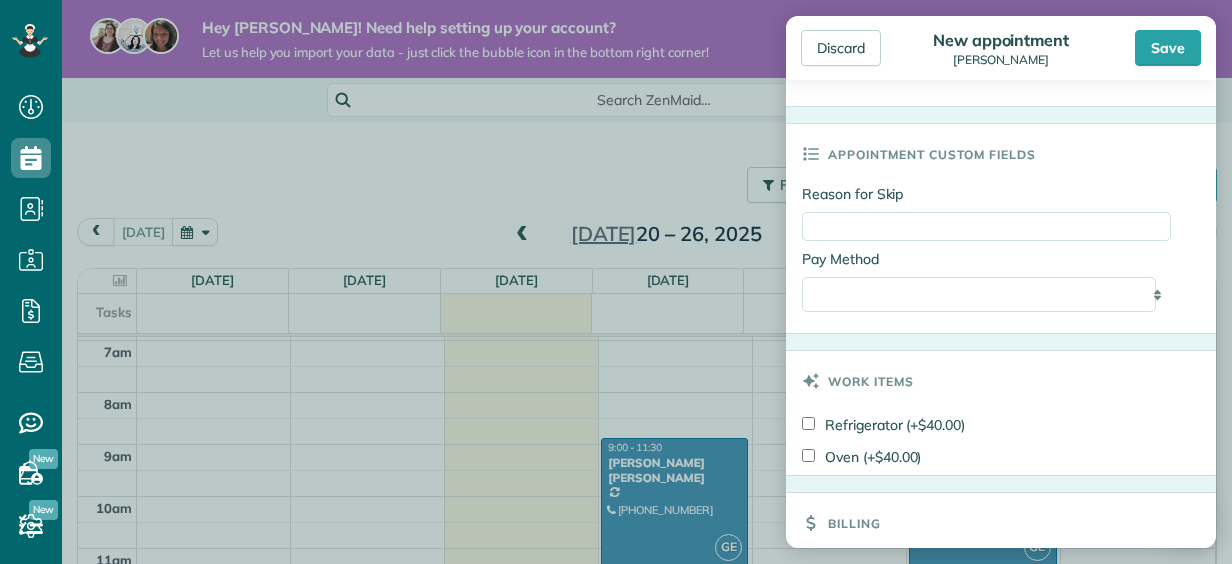 scroll, scrollTop: 1264, scrollLeft: 0, axis: vertical 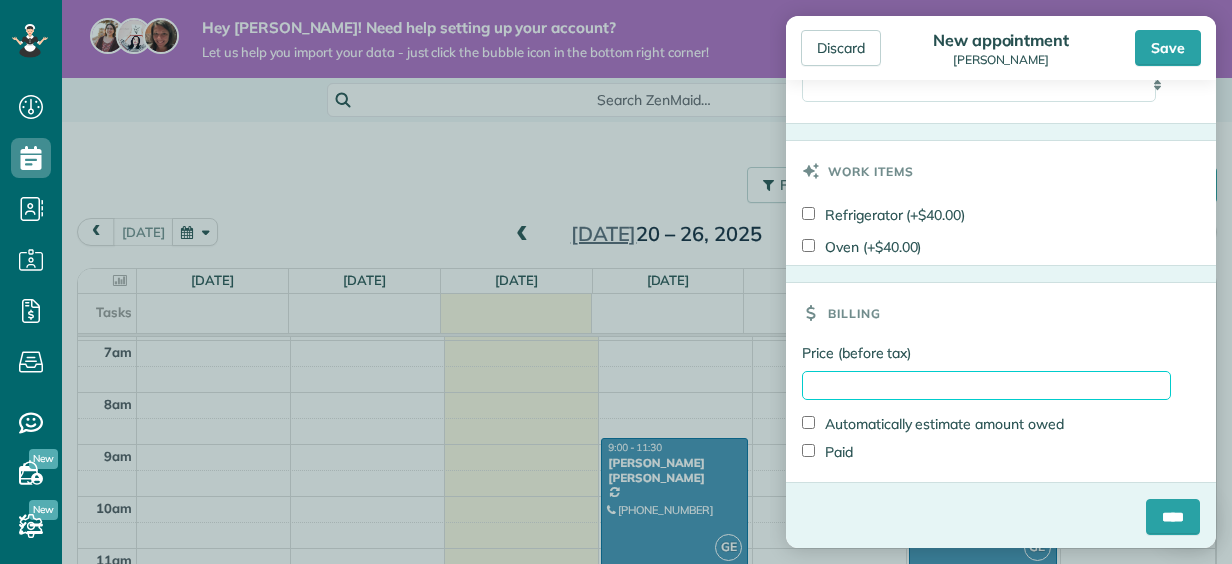 click on "Price (before tax)" at bounding box center [986, 385] 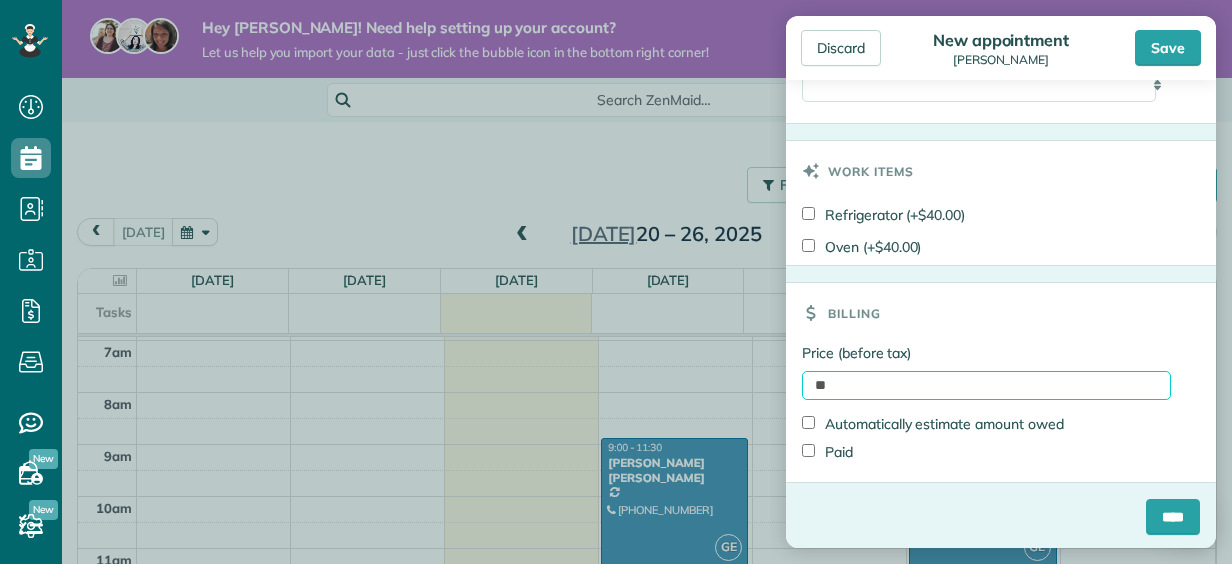 type on "*" 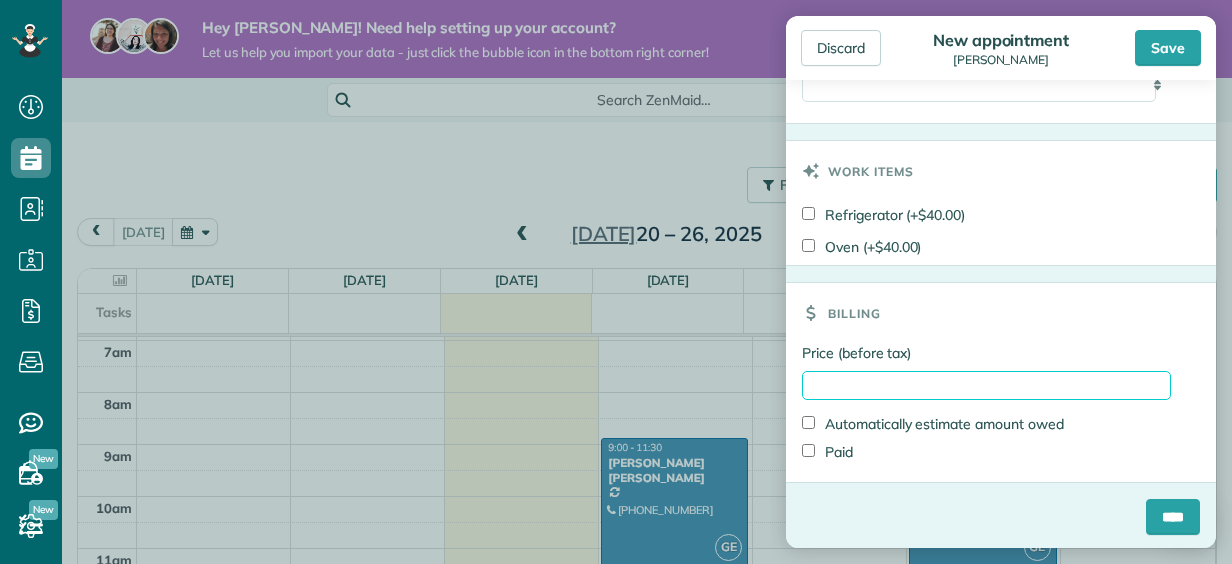 type on "*" 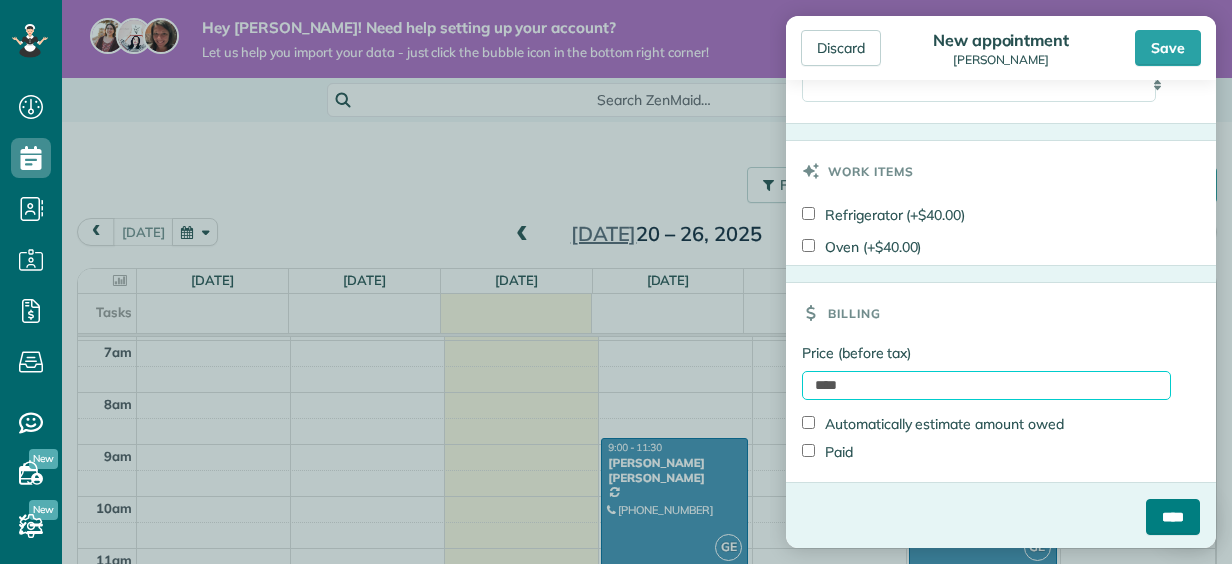 type on "****" 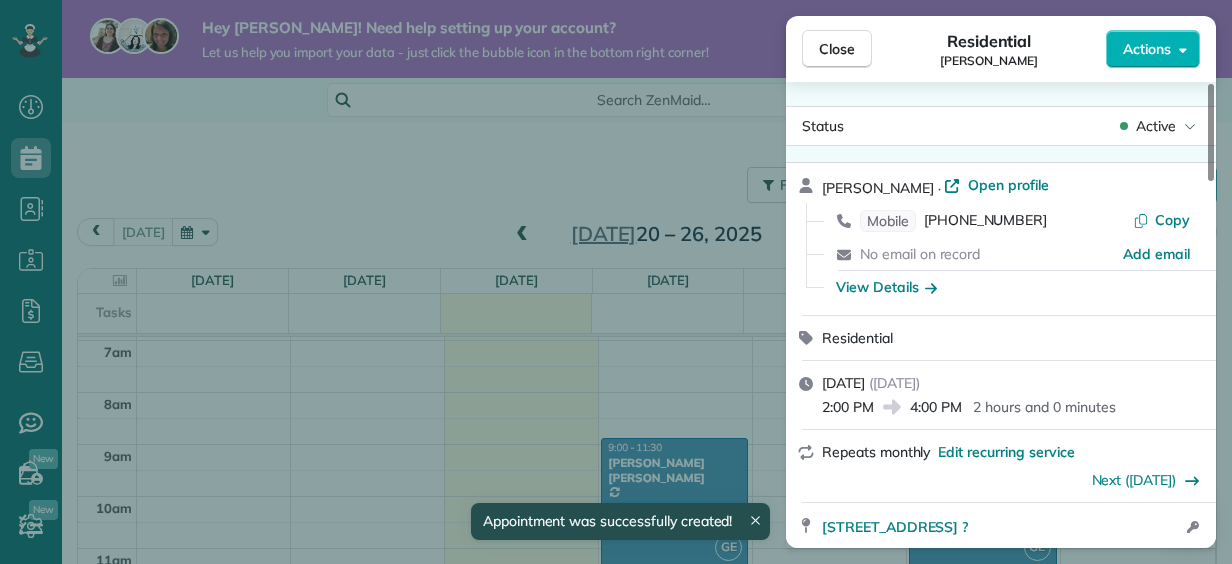 click on "Close Residential Taylor B Actions Status Active Taylor B · Open profile Mobile (401) 575-9966 Copy No email on record Add email View Details Residential Tuesday, July 22, 2025 ( today ) 2:00 PM 4:00 PM 2 hours and 0 minutes Repeats monthly Edit recurring service Next (Aug 26) 125 Providence St West Warwick RI ? Open access information Service was not rated yet Setup ratings Cleaners Time in and out Assign Invite Cleaners Gabrielly   Earls 2:00 PM 4:00 PM Checklist Try Now Keep this appointment up to your standards. Stay on top of every detail, keep your cleaners organised, and your client happy. Assign a checklist Watch a 5 min demo Billing Billing actions Price $130.00 Overcharge $0.00 Discount $0.00 Coupon discount - Primary tax - Secondary tax - Total appointment price $130.00 Tips collected New feature! $0.00 Unpaid Mark as paid Total including tip $130.00 Get paid online in no-time! Send an invoice and reward your cleaners with tips Charge customer credit card Appointment custom fields Reason for Skip" at bounding box center (616, 282) 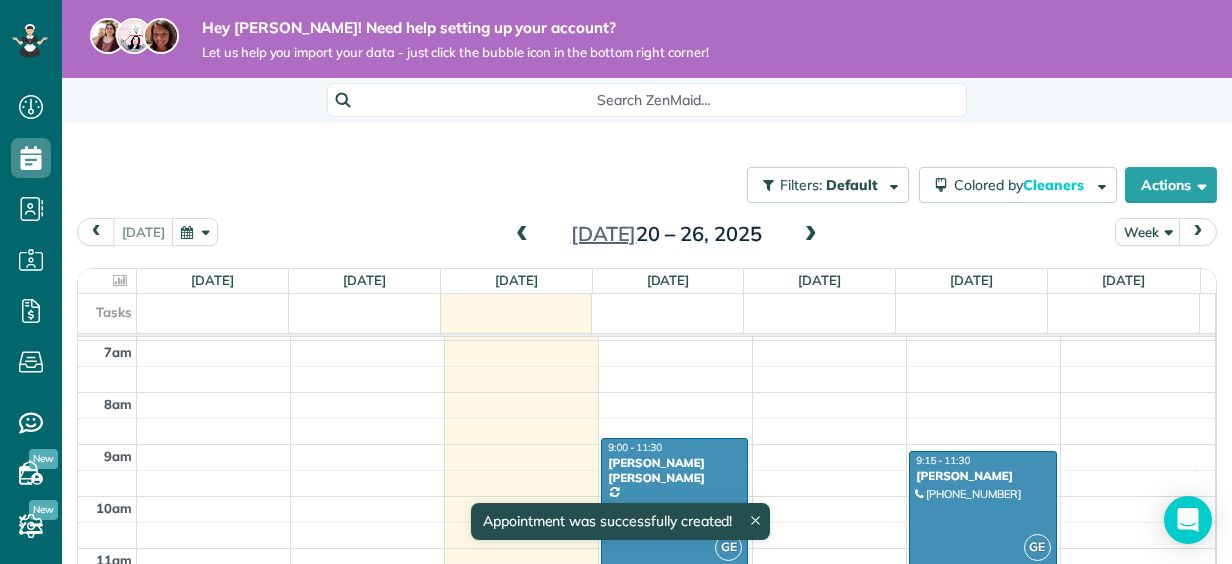 scroll, scrollTop: 134, scrollLeft: 0, axis: vertical 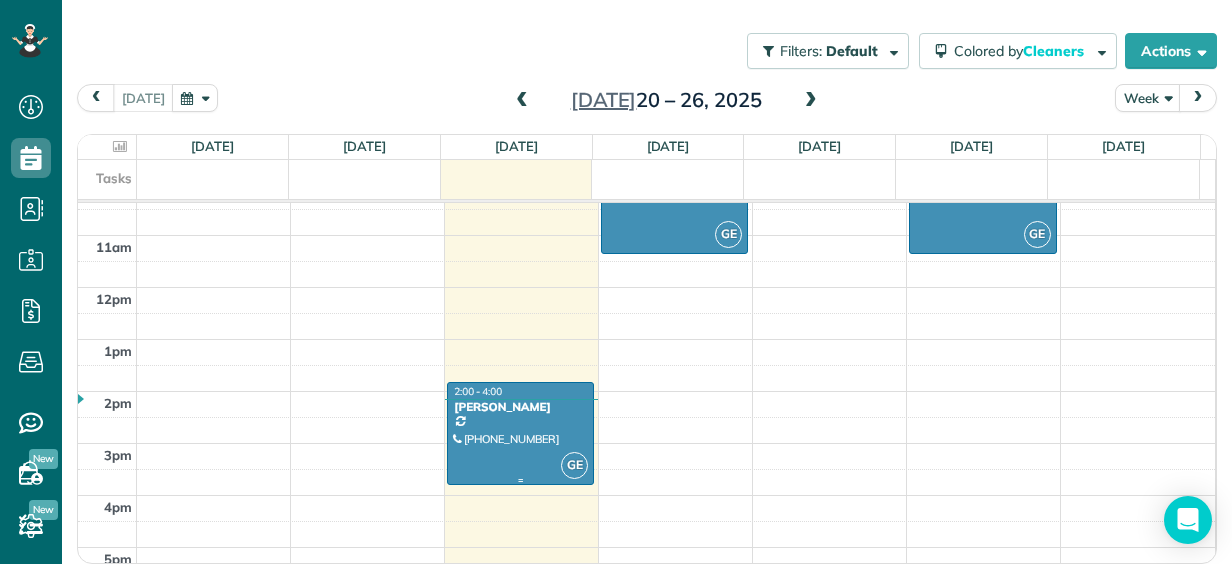 click on "Taylor B" at bounding box center [520, 407] 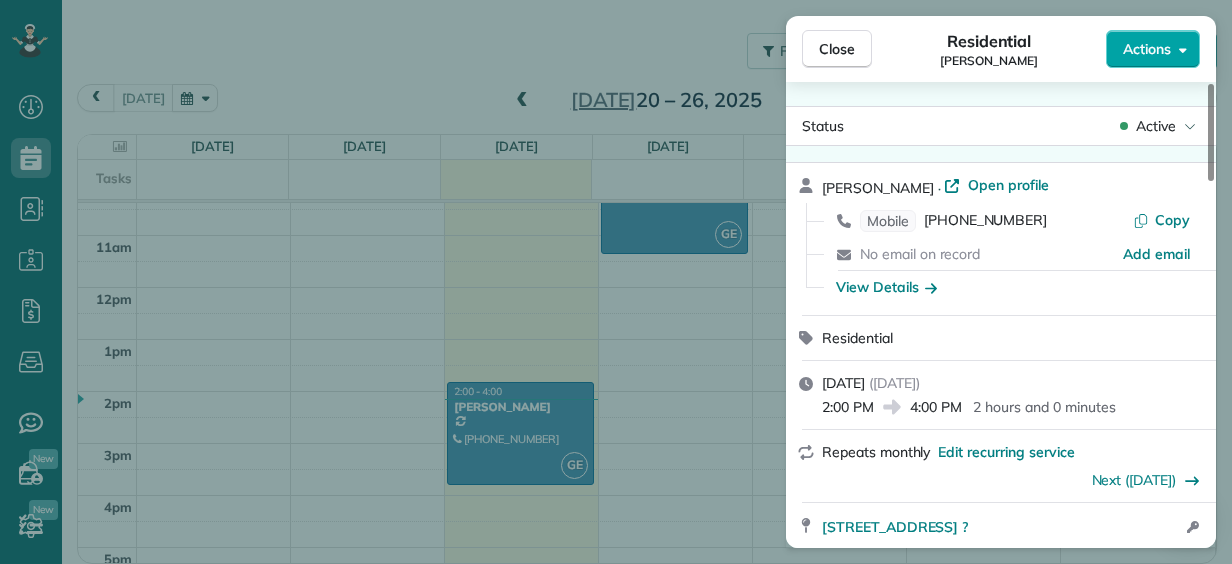 click 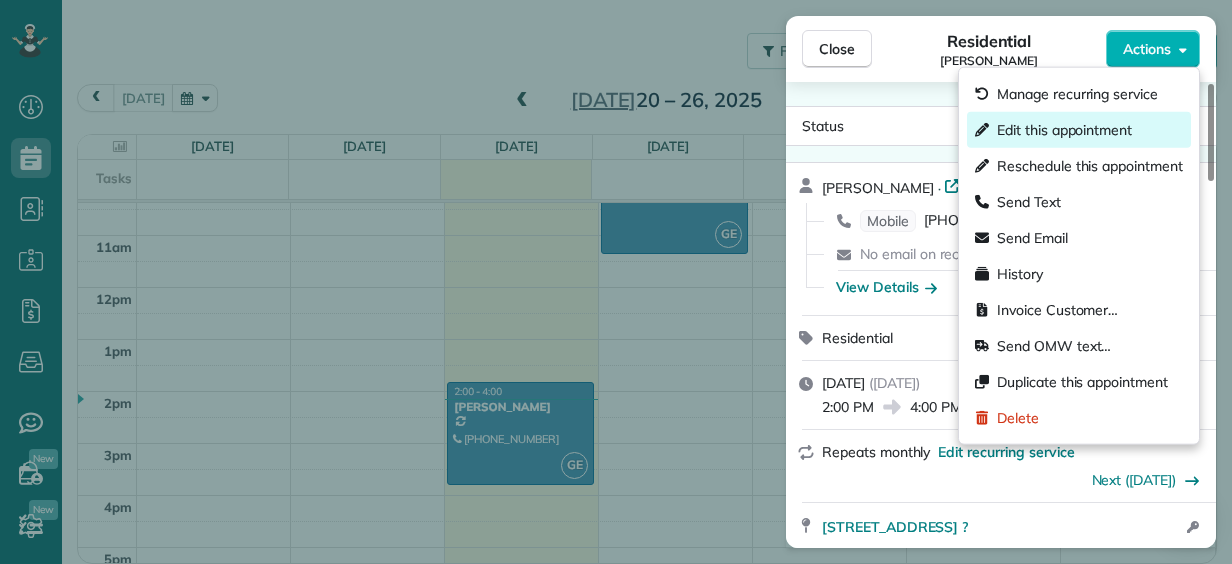 click on "Edit this appointment" at bounding box center [1079, 130] 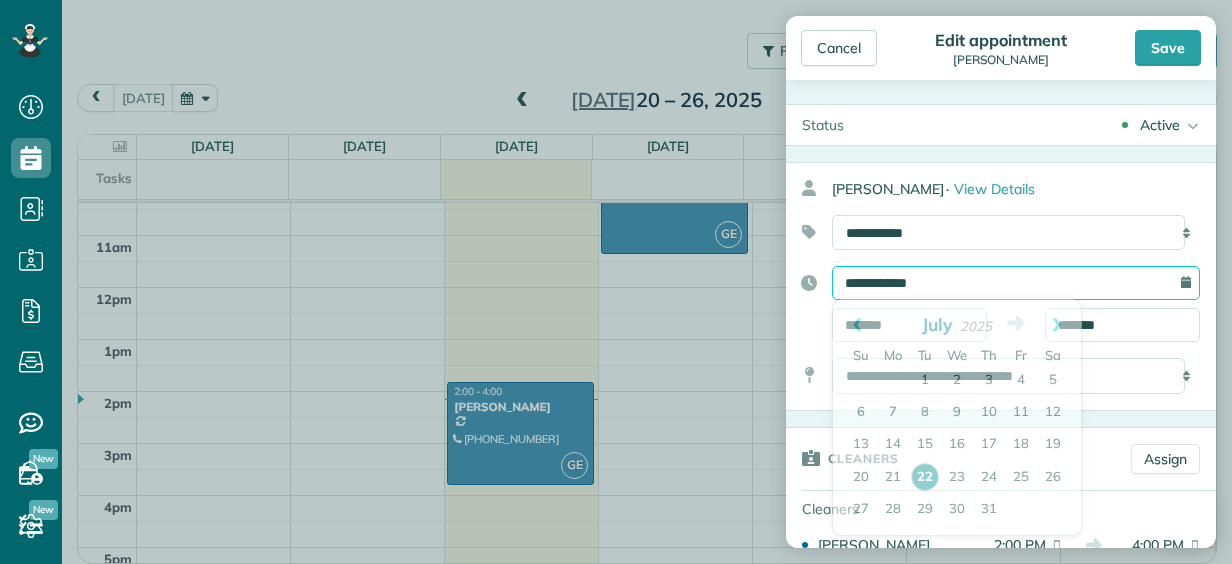 click on "**********" at bounding box center [1016, 283] 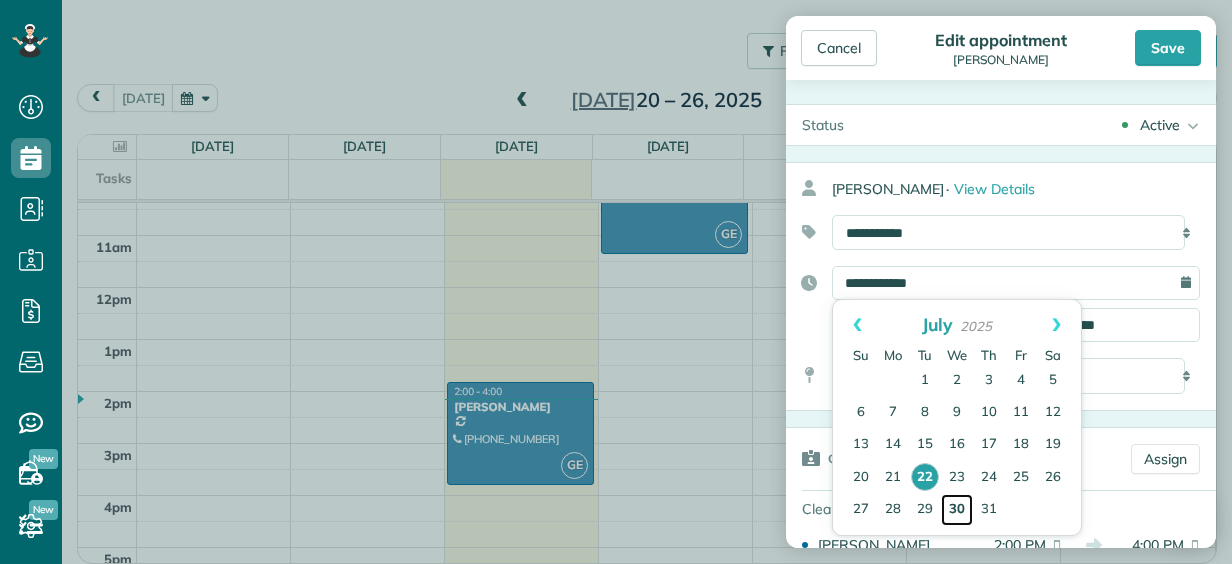 click on "30" at bounding box center (957, 510) 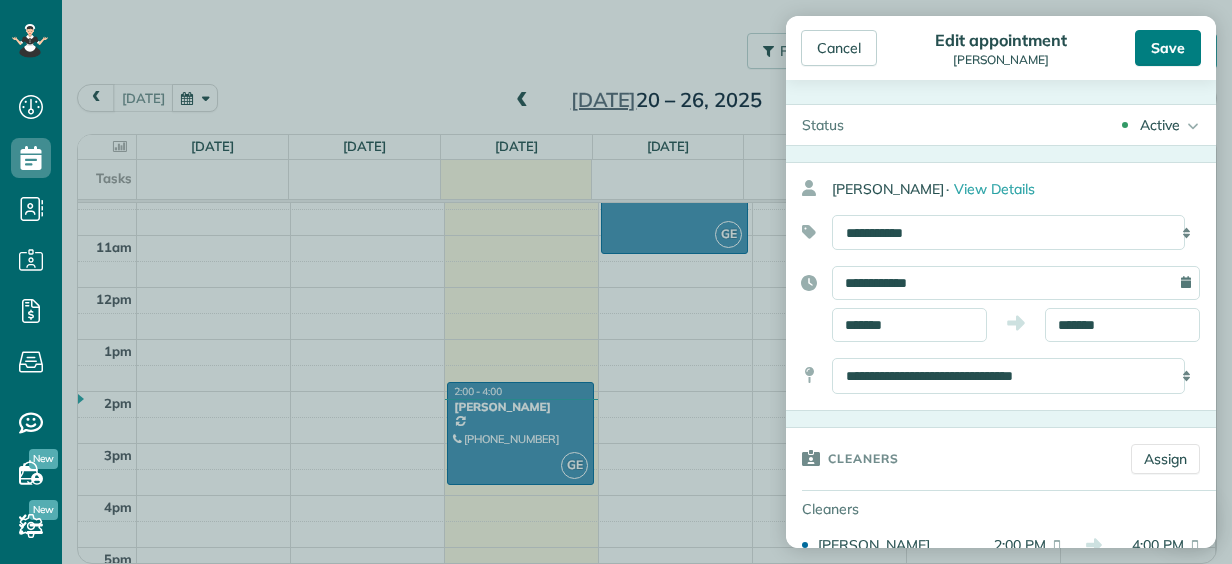 click on "Save" at bounding box center (1168, 48) 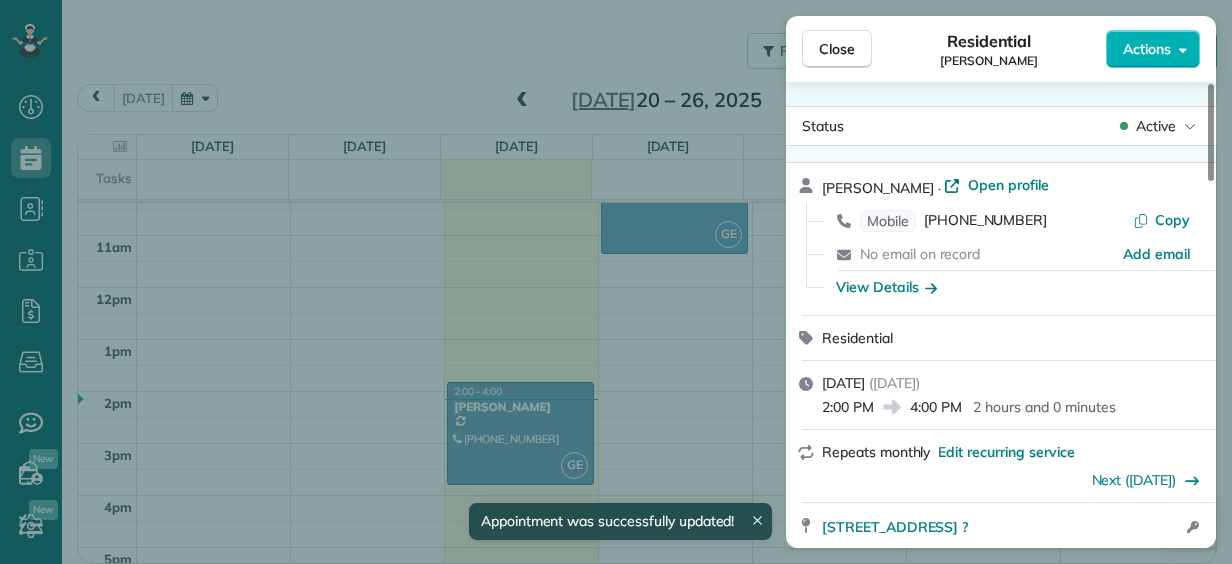 scroll, scrollTop: 133, scrollLeft: 0, axis: vertical 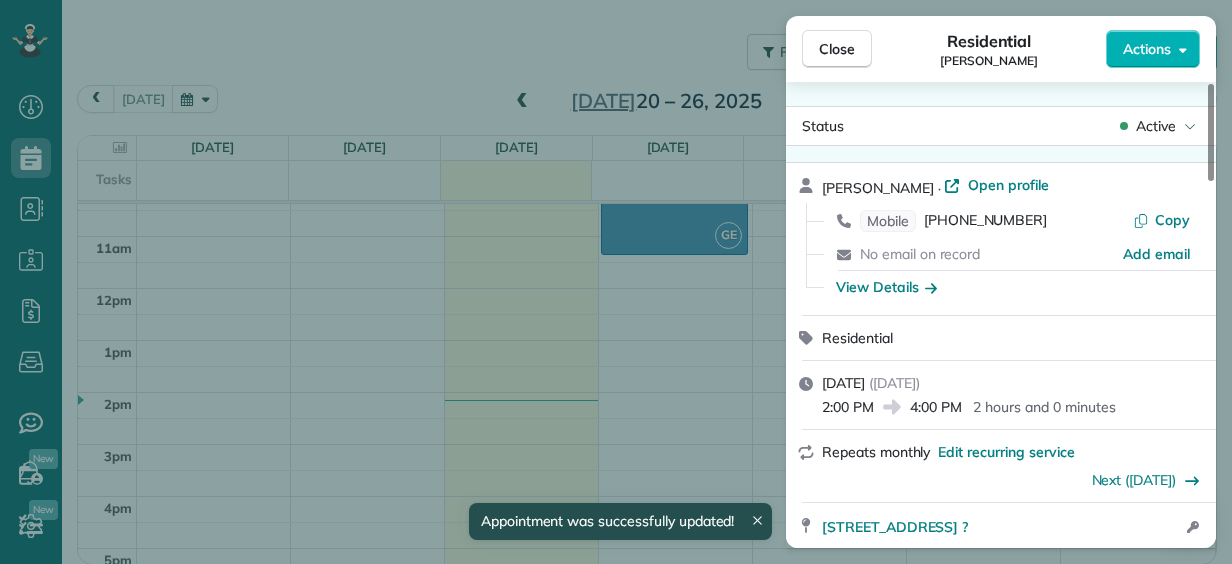 click on "Close Residential Taylor B Actions Status Active Taylor B · Open profile Mobile (401) 575-9966 Copy No email on record Add email View Details Residential Tuesday, July 22, 2025 ( today ) 2:00 PM 4:00 PM 2 hours and 0 minutes Repeats monthly Edit recurring service Next (Aug 26) 125 Providence St West Warwick RI ? Open access information Service was not rated yet Setup ratings Cleaners Time in and out Assign Invite Cleaners Gabrielly   Earls 2:00 PM 4:00 PM Checklist Try Now Keep this appointment up to your standards. Stay on top of every detail, keep your cleaners organised, and your client happy. Assign a checklist Watch a 5 min demo Billing Billing actions Price $130.00 Overcharge $0.00 Discount $0.00 Coupon discount - Primary tax - Secondary tax - Total appointment price $130.00 Tips collected New feature! $0.00 Unpaid Mark as paid Total including tip $130.00 Get paid online in no-time! Send an invoice and reward your cleaners with tips Charge customer credit card Appointment custom fields Reason for Skip" at bounding box center (616, 282) 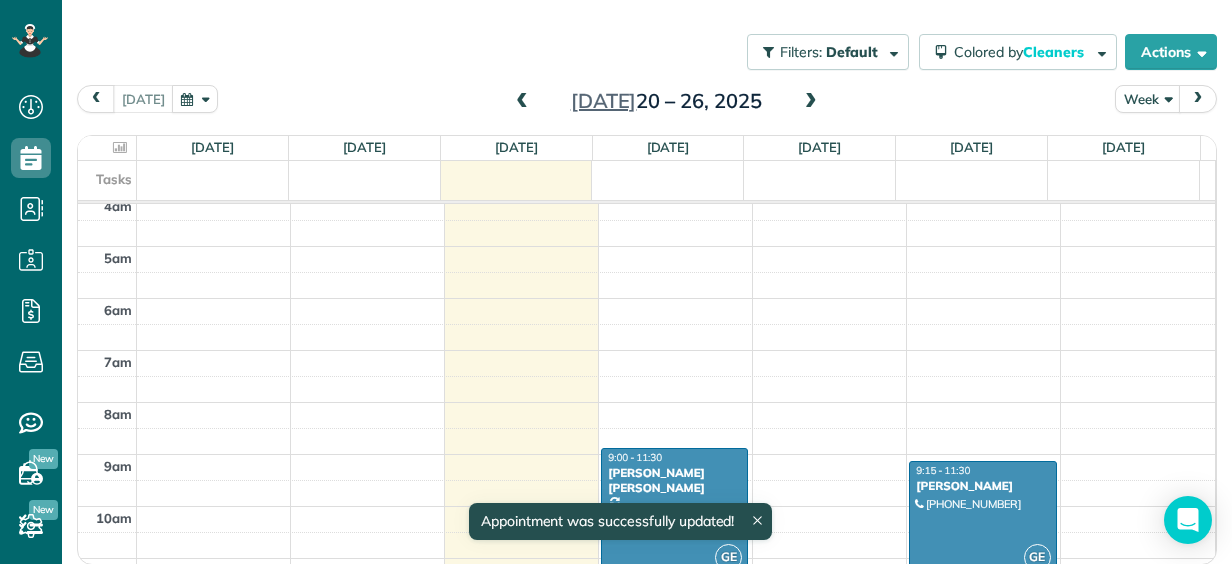 scroll, scrollTop: 0, scrollLeft: 0, axis: both 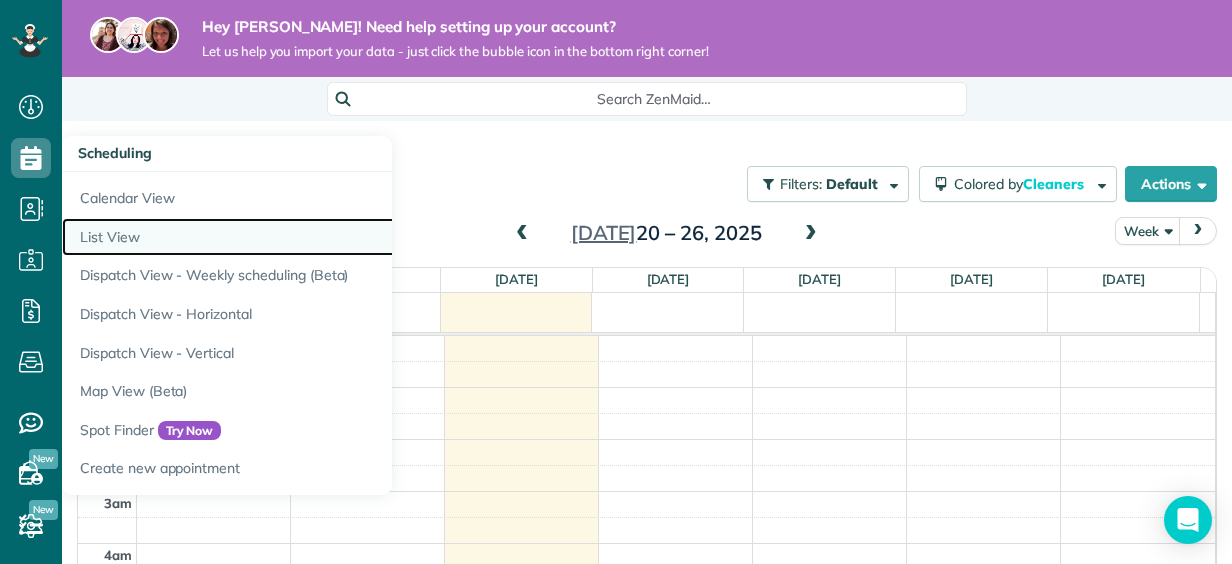 click on "List View" at bounding box center (312, 237) 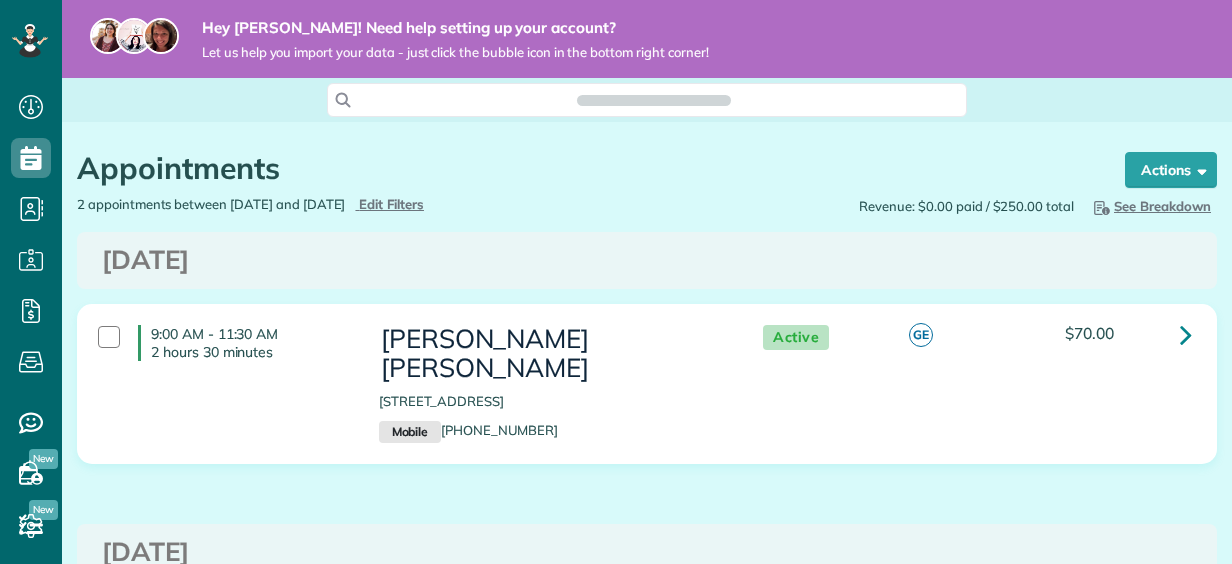 scroll, scrollTop: 0, scrollLeft: 0, axis: both 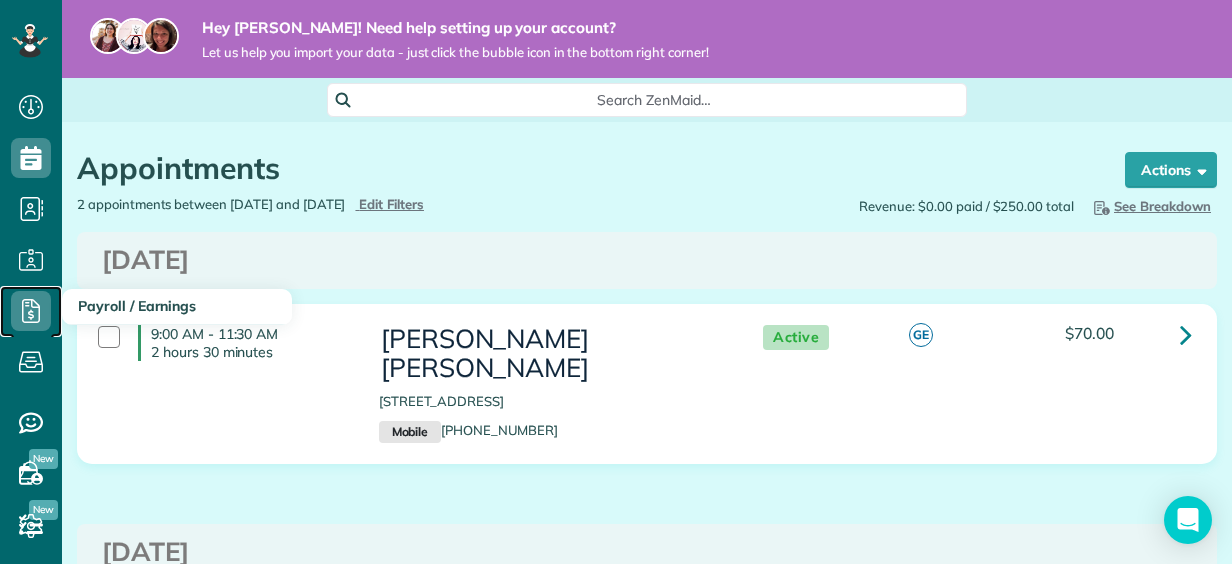 click 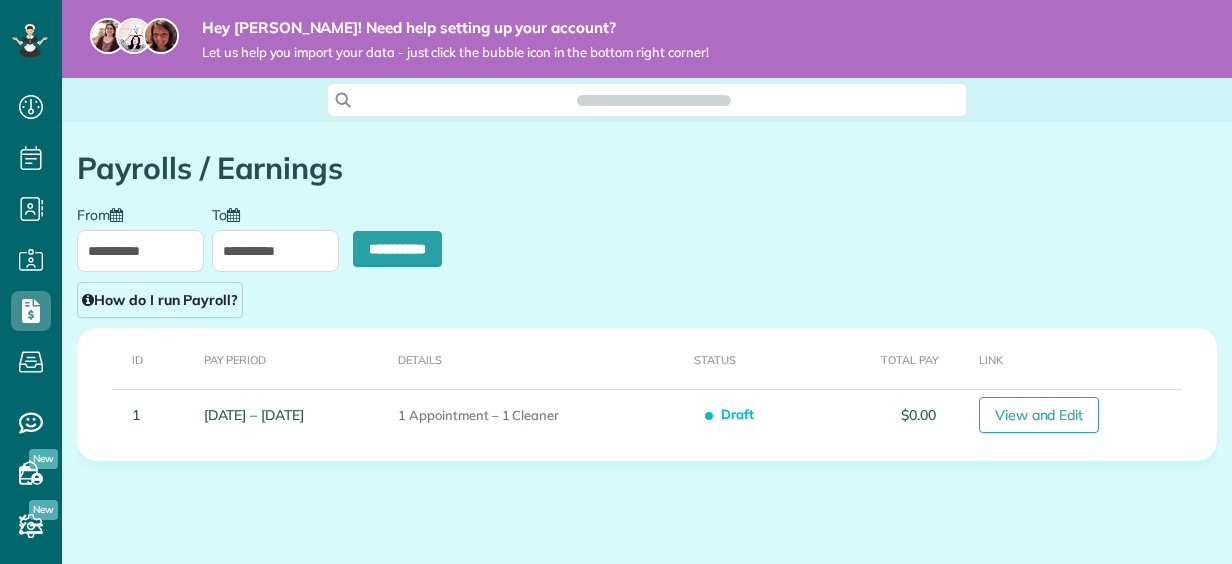 scroll, scrollTop: 0, scrollLeft: 0, axis: both 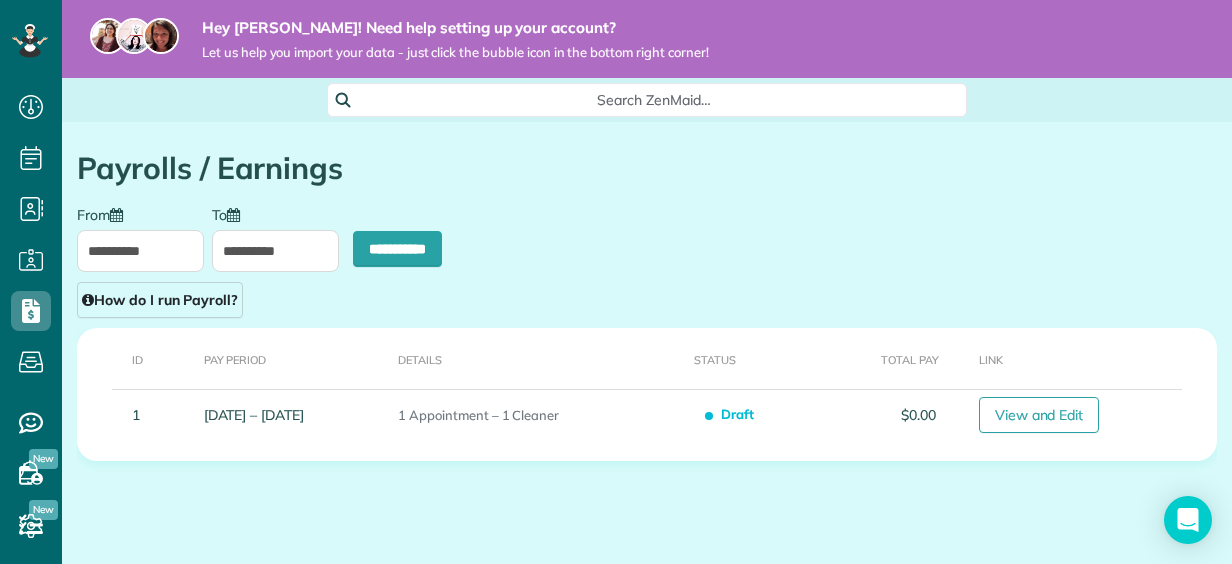 type on "**********" 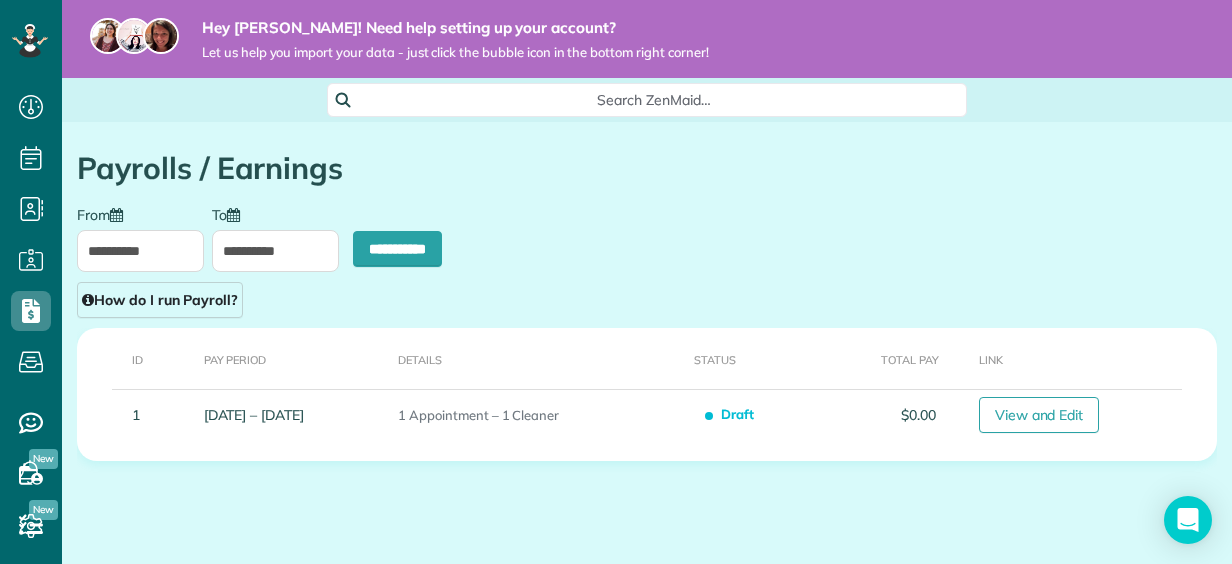 type on "**********" 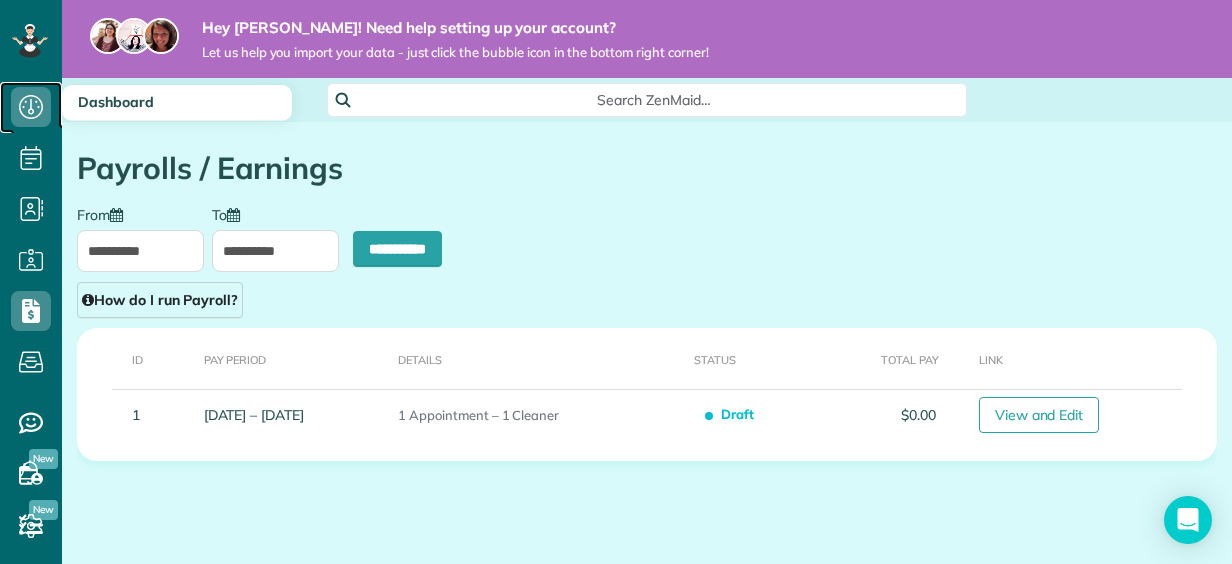click 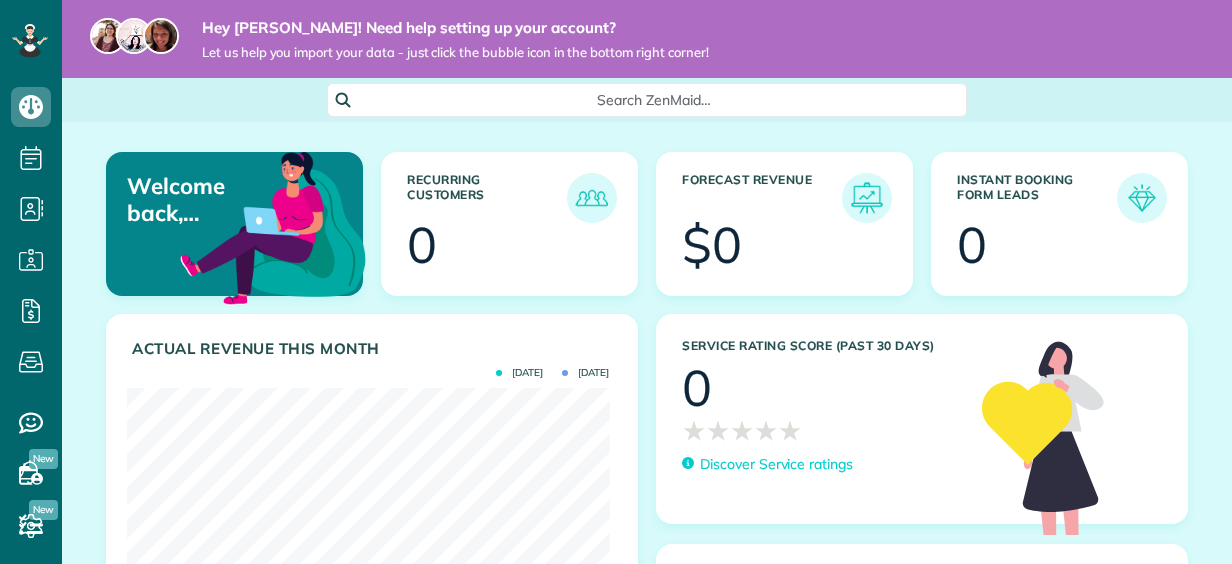 scroll, scrollTop: 0, scrollLeft: 0, axis: both 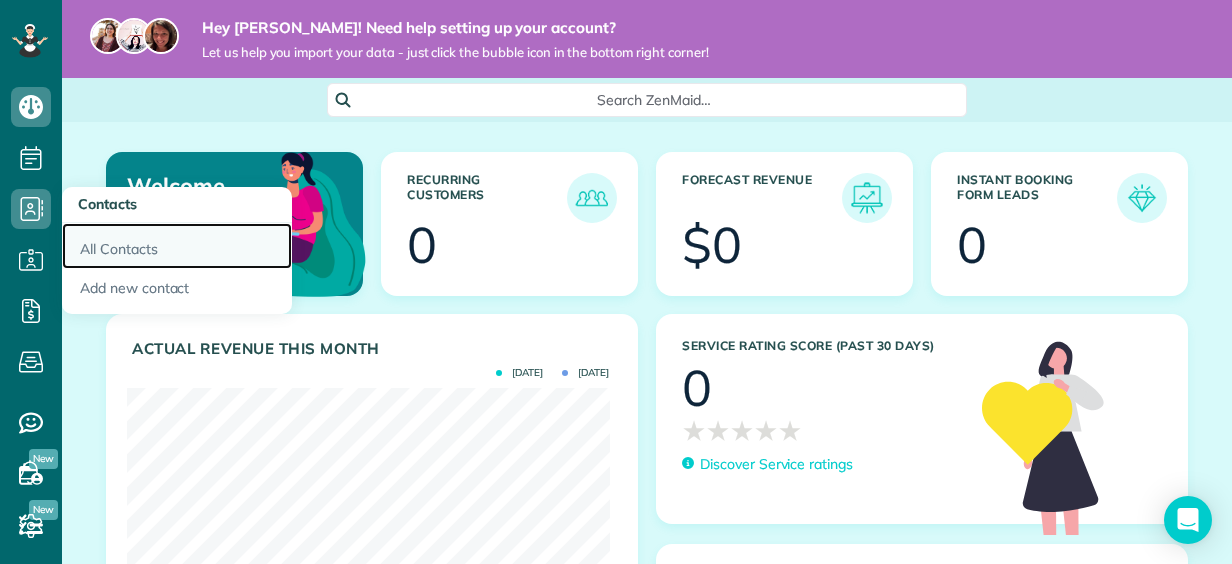 click on "All Contacts" at bounding box center (177, 246) 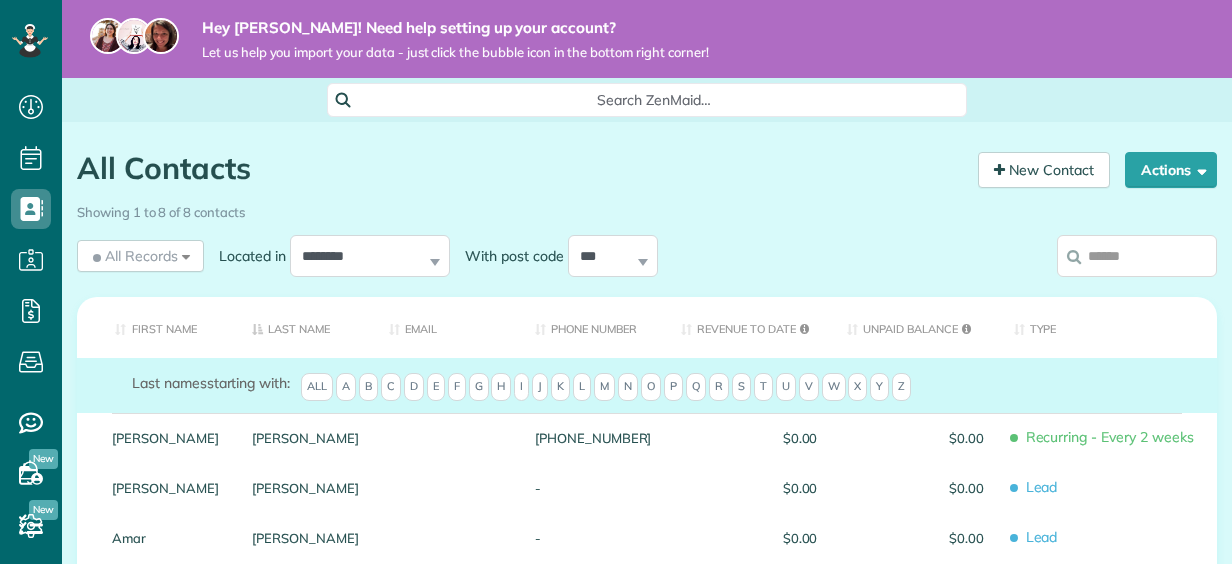 scroll, scrollTop: 0, scrollLeft: 0, axis: both 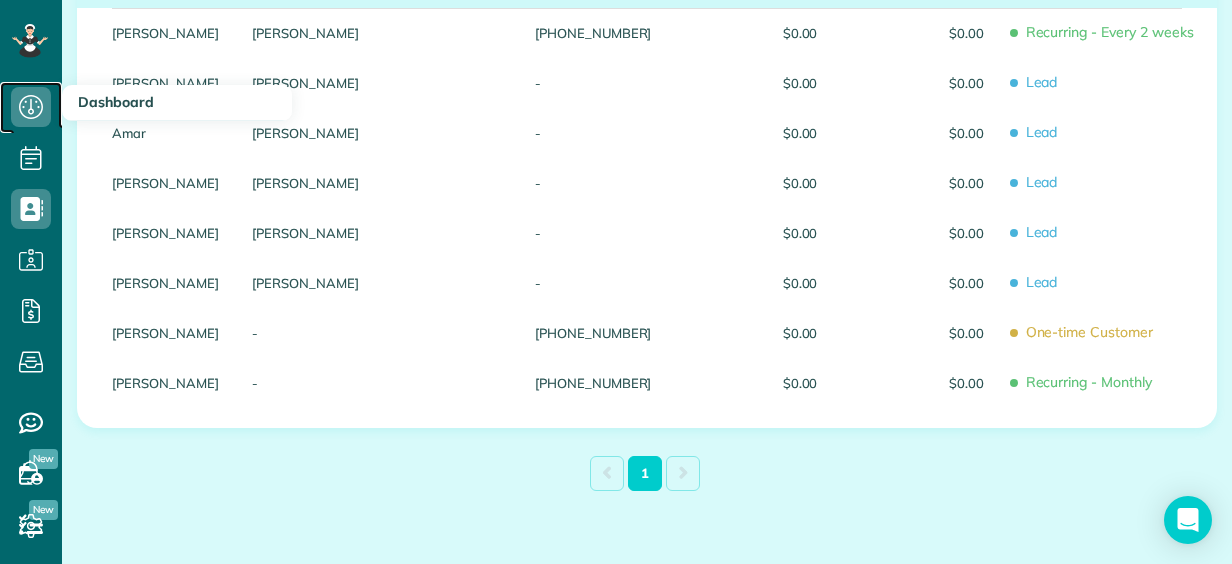 click 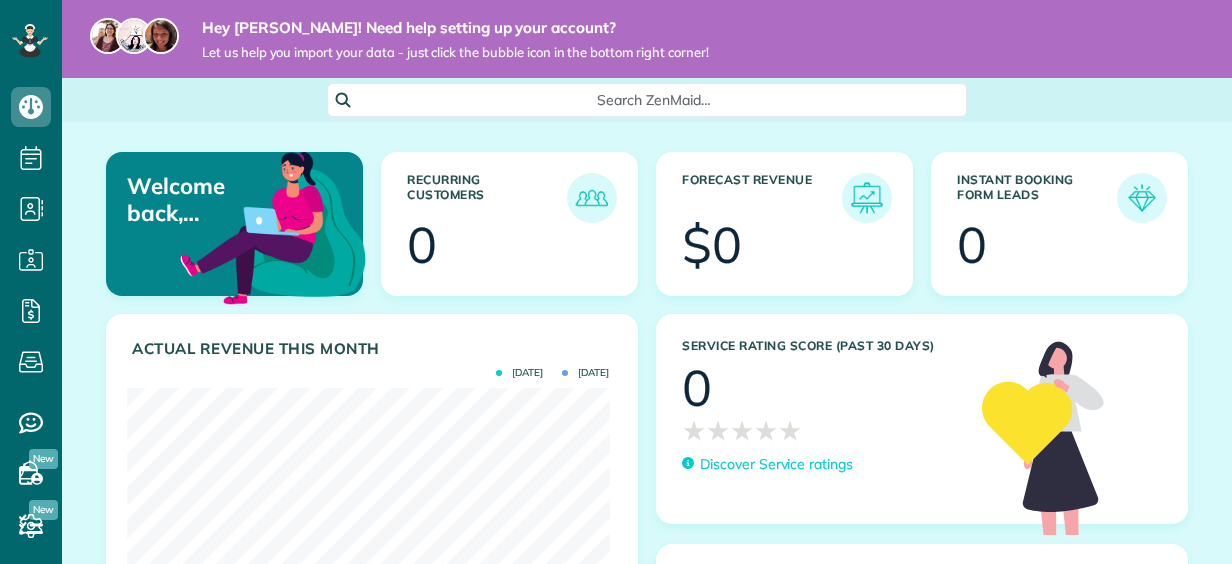 scroll, scrollTop: 0, scrollLeft: 0, axis: both 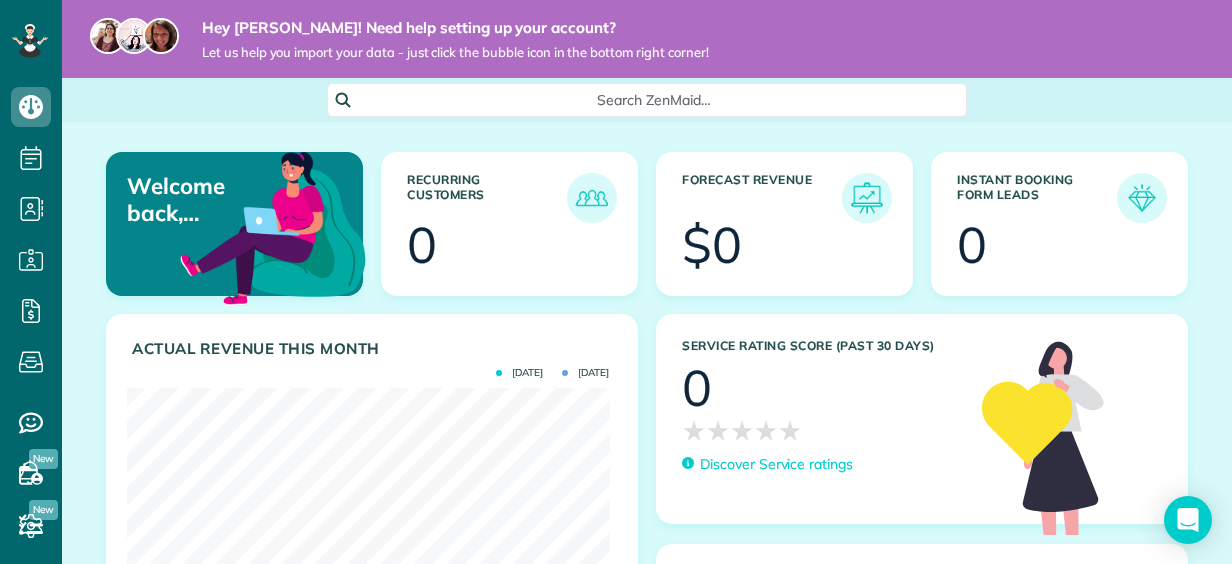 click on "Recurring Customers" at bounding box center (487, 198) 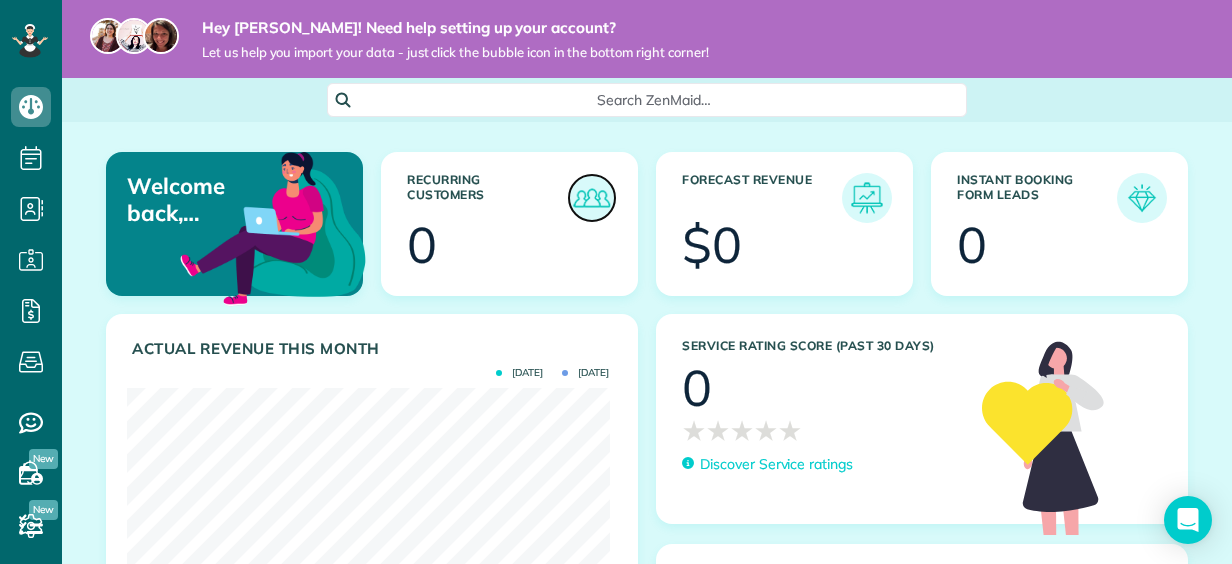 click at bounding box center (592, 198) 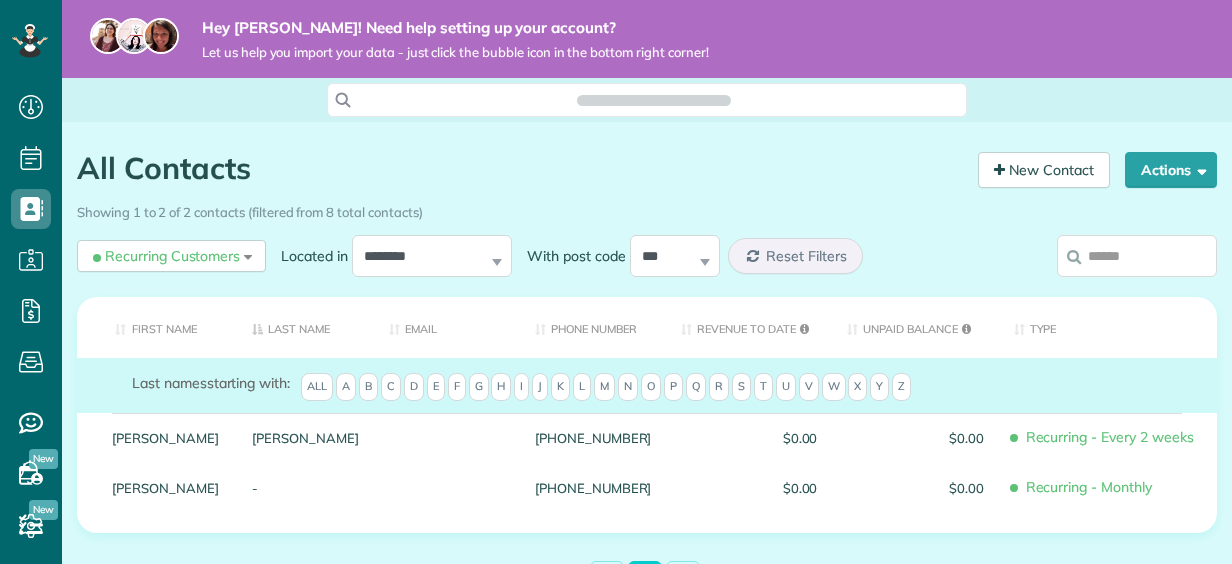 scroll, scrollTop: 0, scrollLeft: 0, axis: both 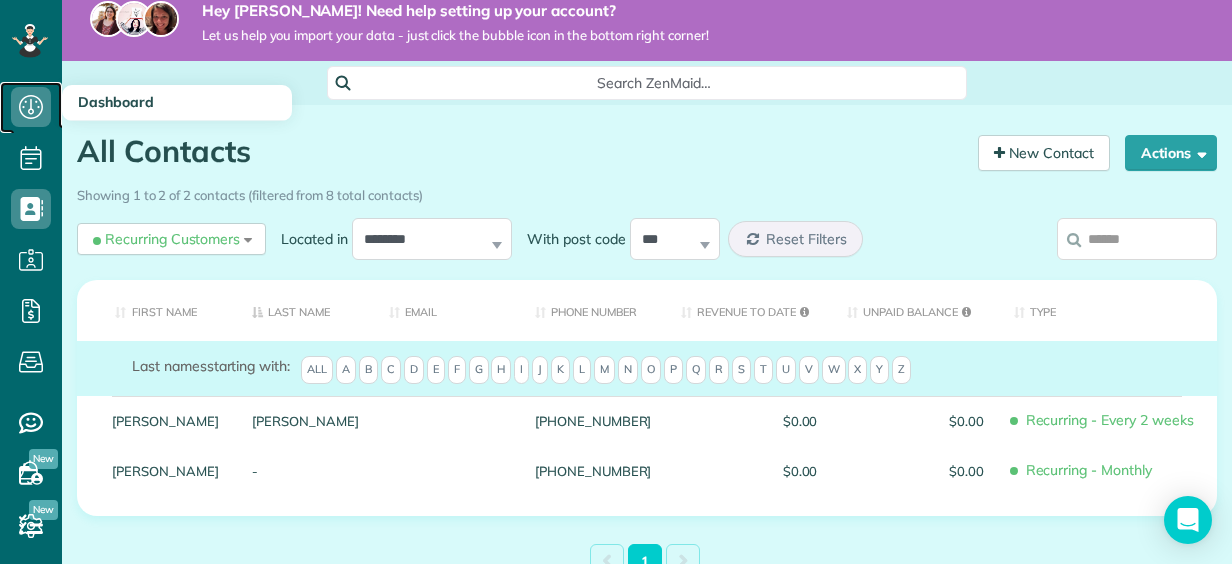click 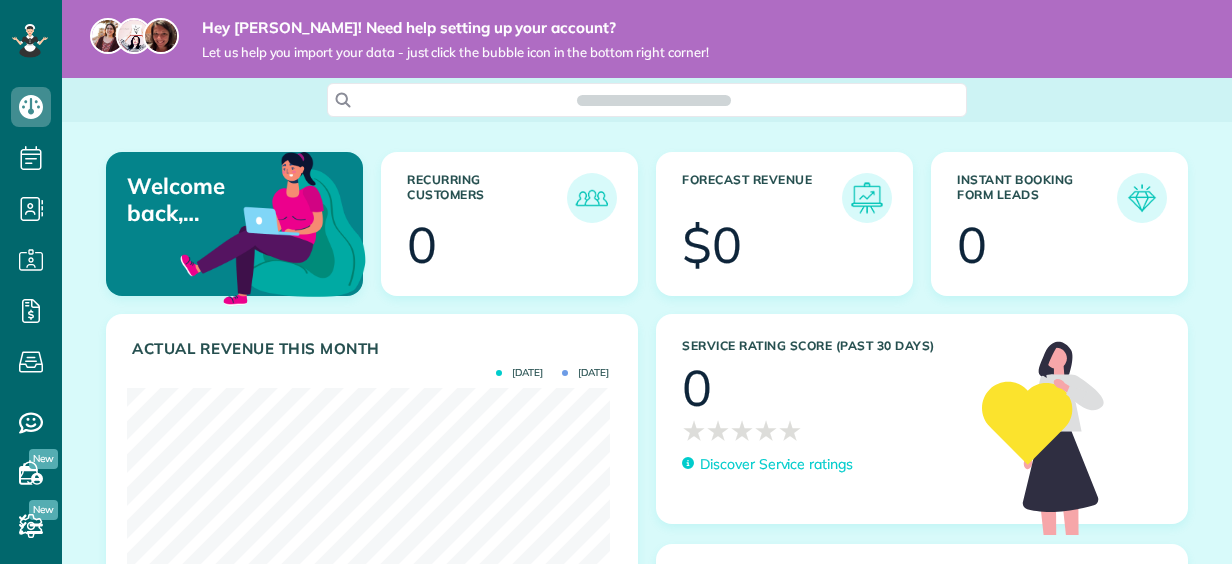 scroll, scrollTop: 0, scrollLeft: 0, axis: both 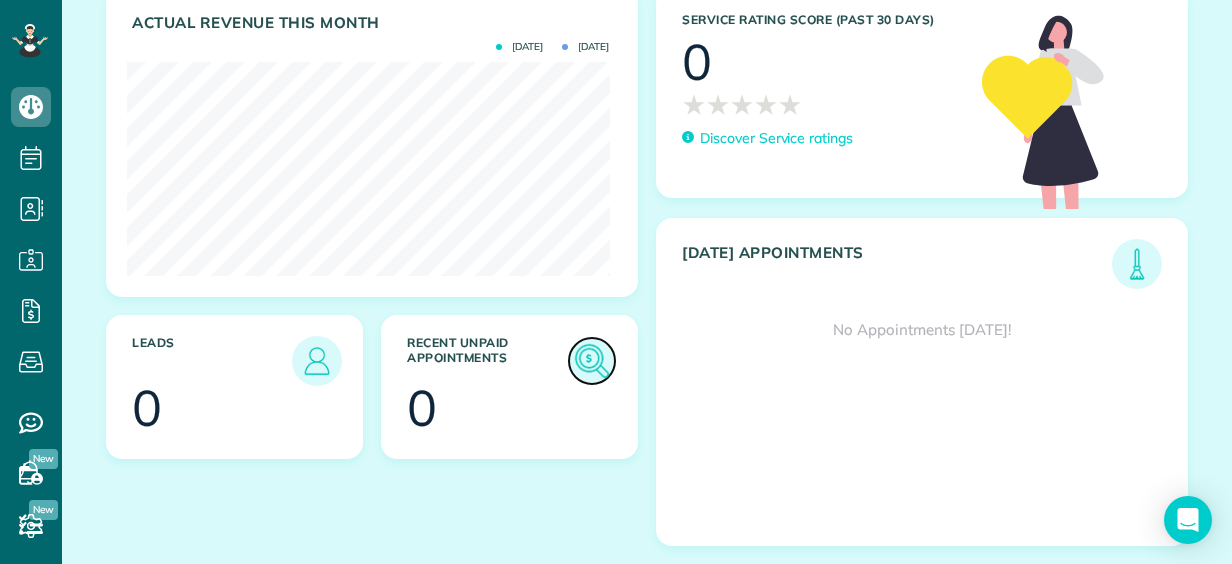 click at bounding box center (592, 361) 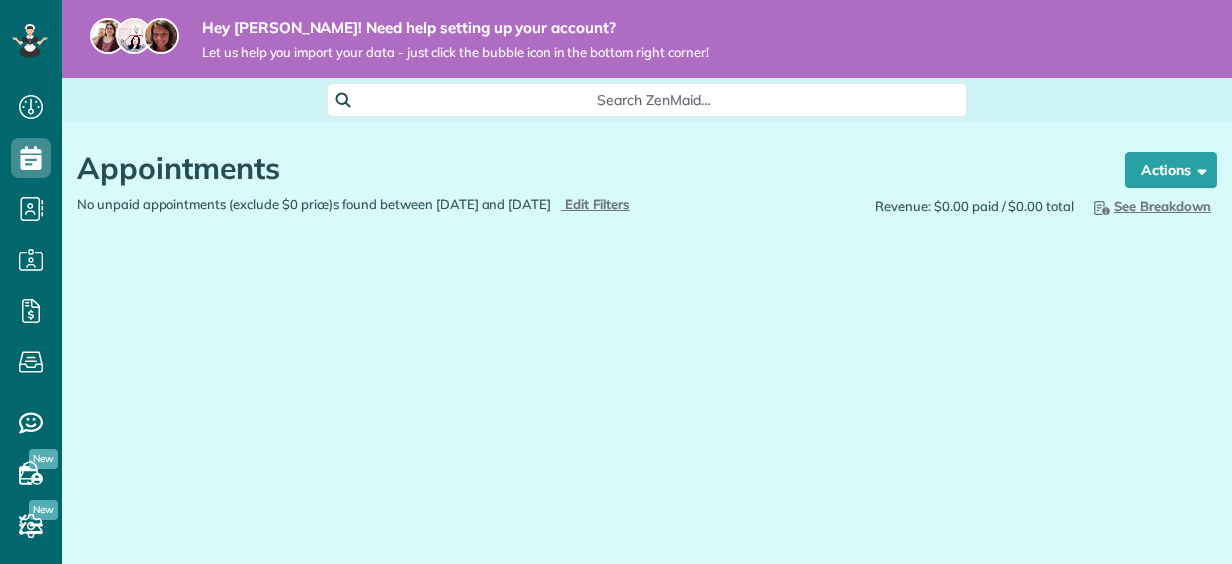 scroll, scrollTop: 0, scrollLeft: 0, axis: both 